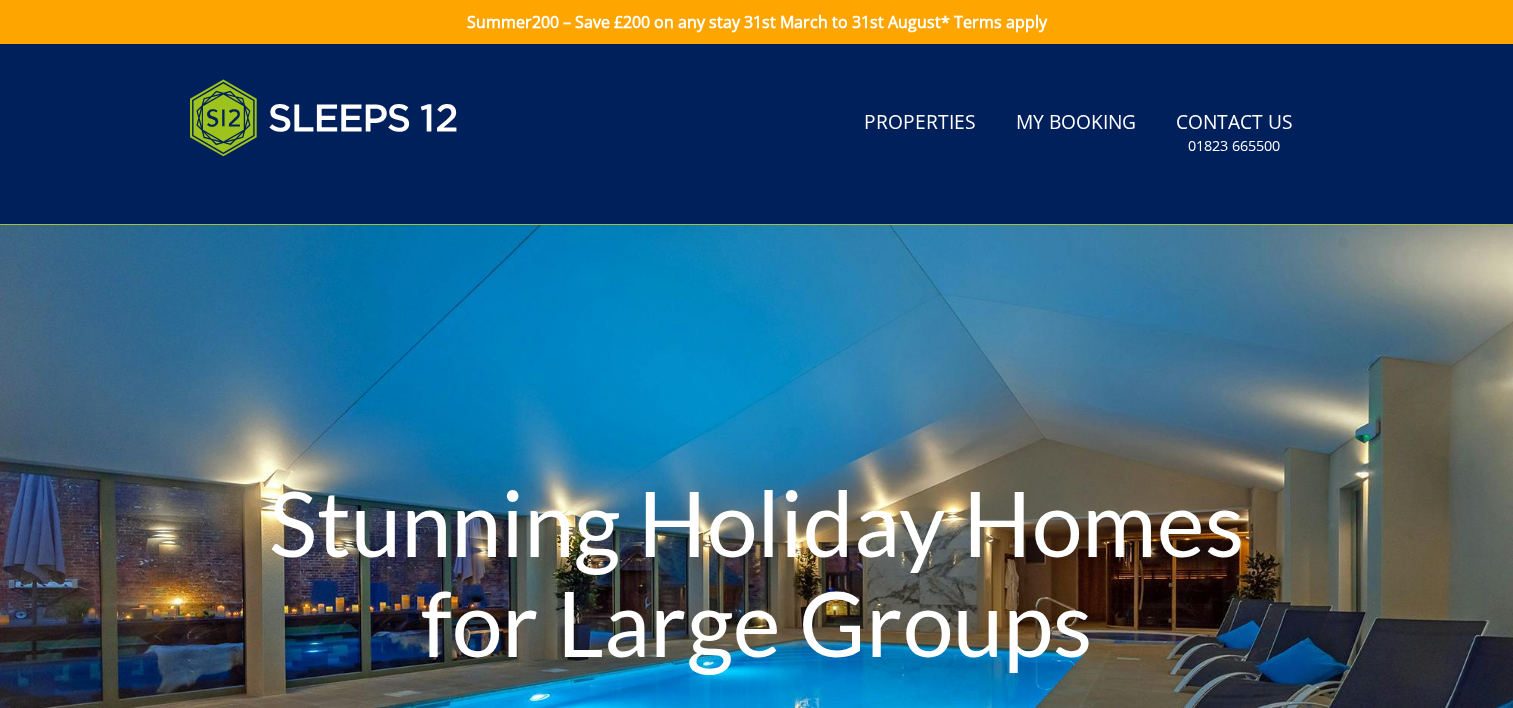 scroll, scrollTop: 0, scrollLeft: 0, axis: both 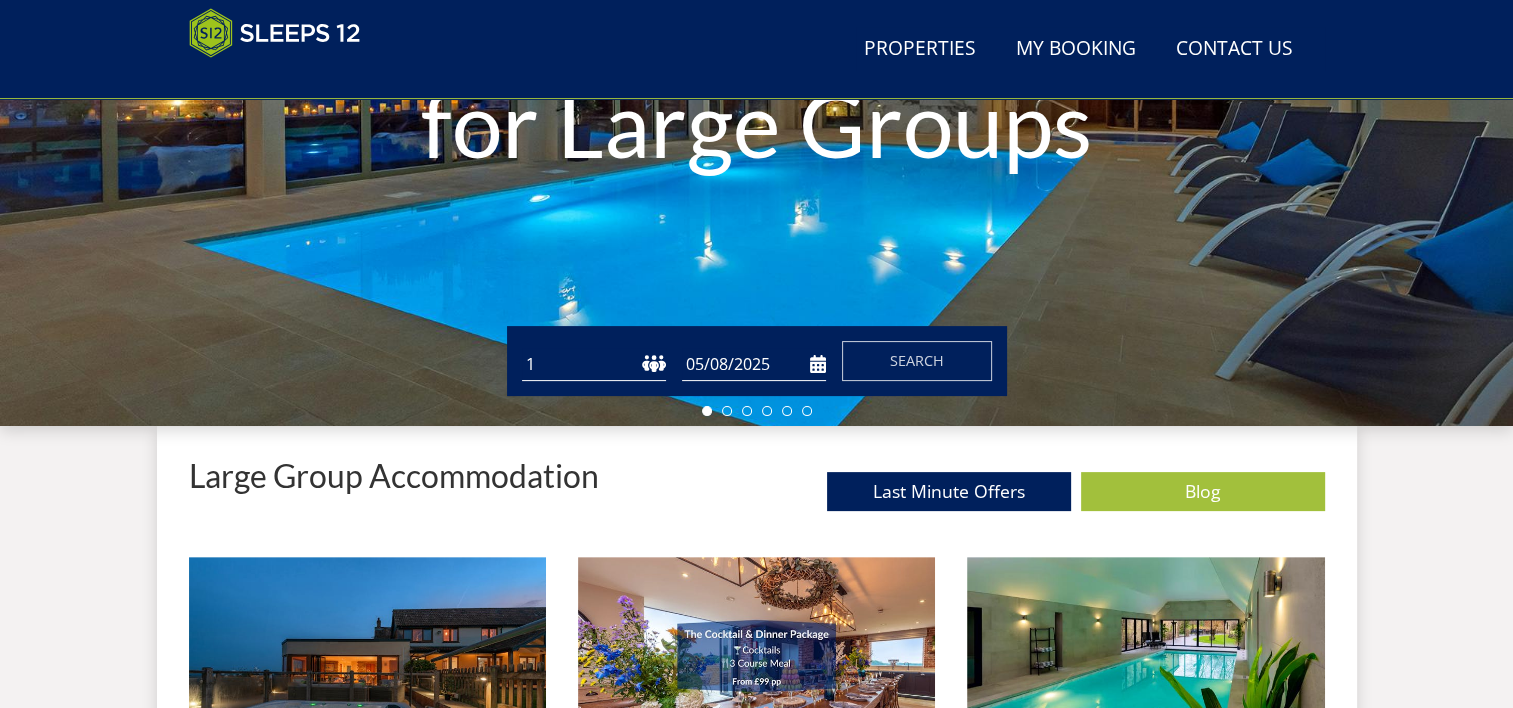 click on "1
2
3
4
5
6
7
8
9
10
11
12
13
14
15
16
17
18
19
20
21
22
23
24
25
26
27
28
29
30
31
32" at bounding box center [594, 364] 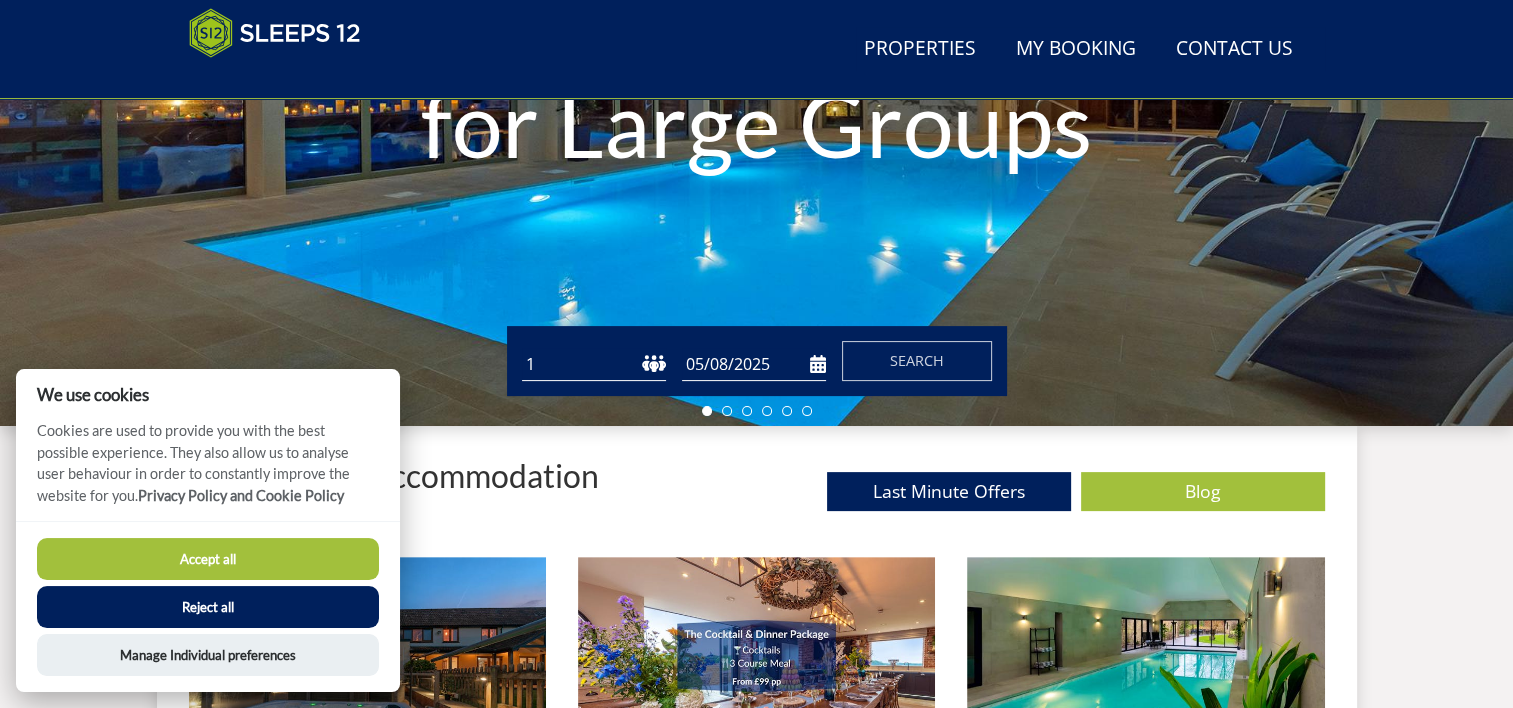 click on "1
2
3
4
5
6
7
8
9
10
11
12
13
14
15
16
17
18
19
20
21
22
23
24
25
26
27
28
29
30
31
32" at bounding box center [594, 364] 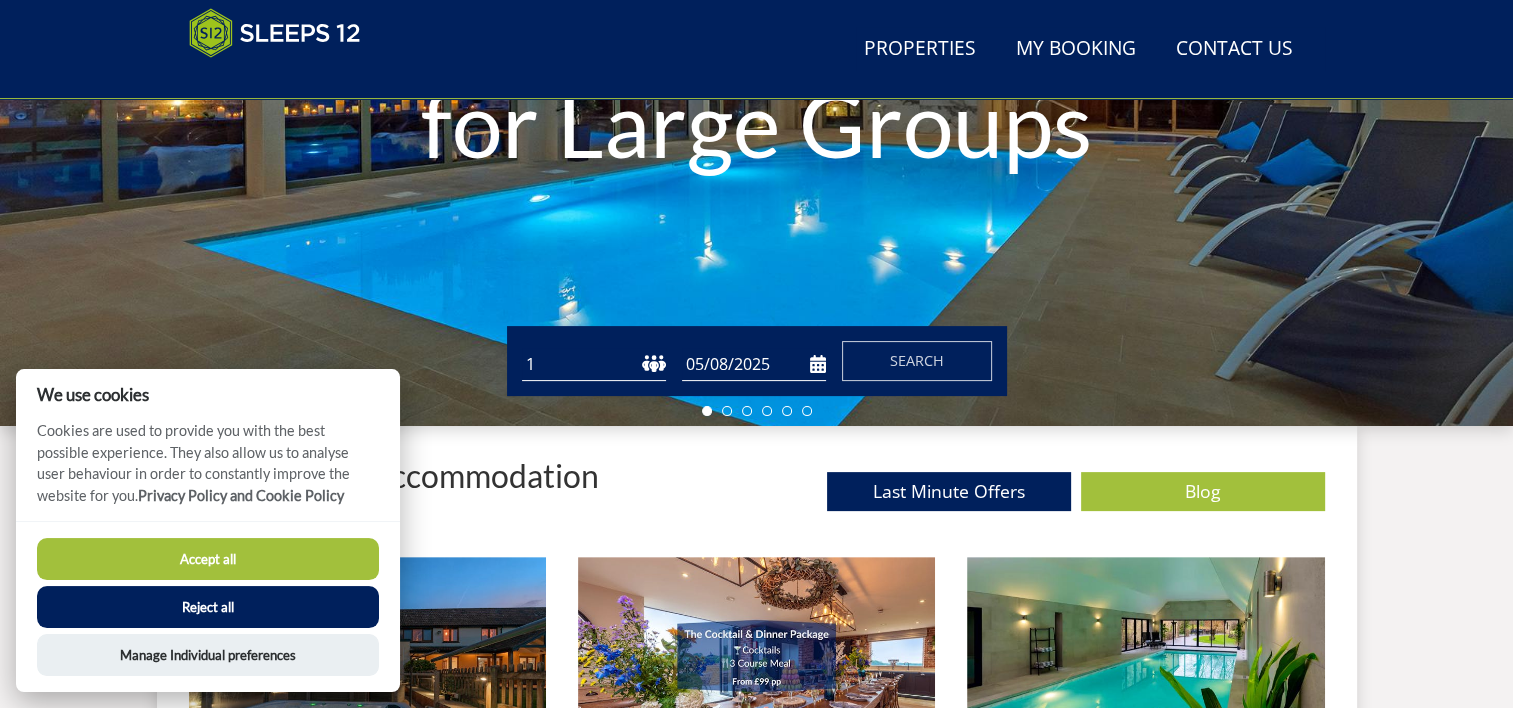 select on "5" 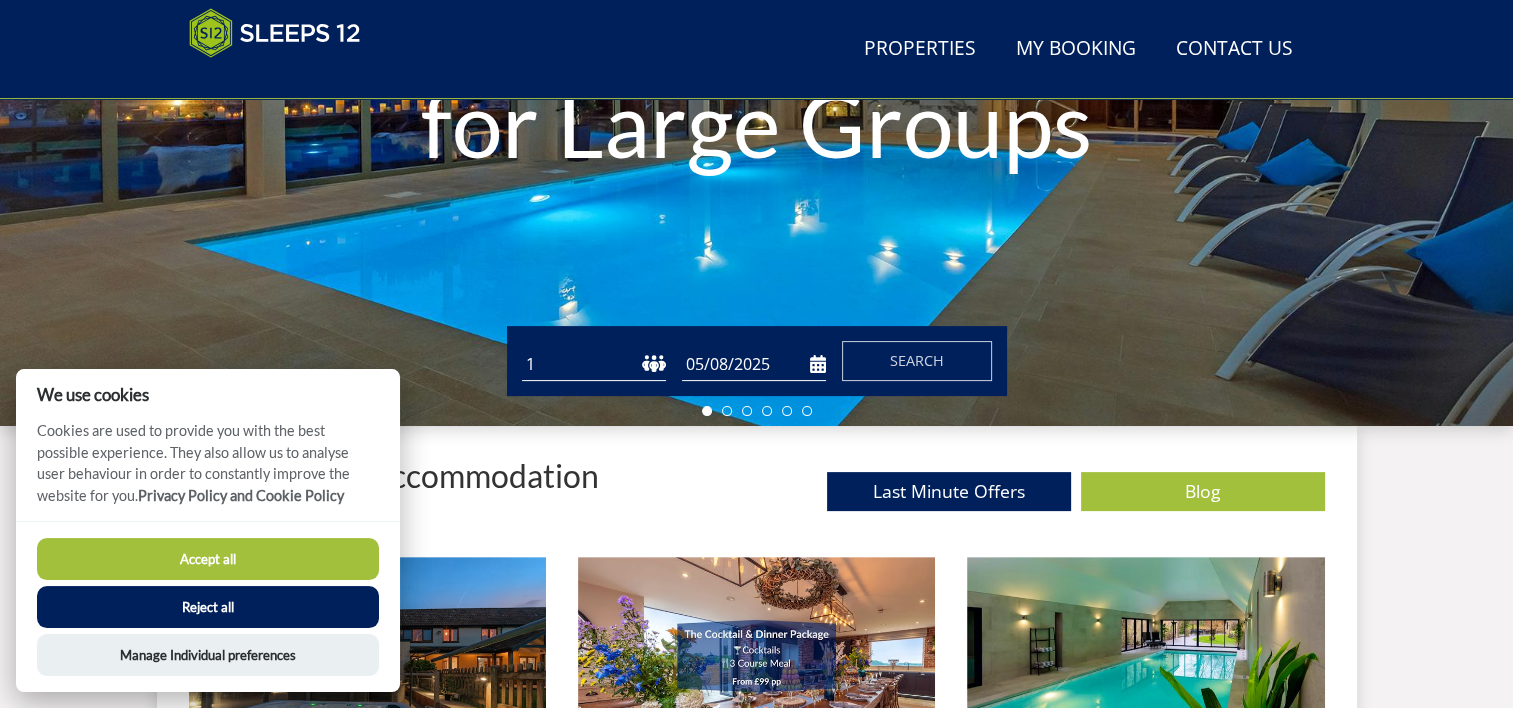 click on "1
2
3
4
5
6
7
8
9
10
11
12
13
14
15
16
17
18
19
20
21
22
23
24
25
26
27
28
29
30
31
32" at bounding box center (594, 364) 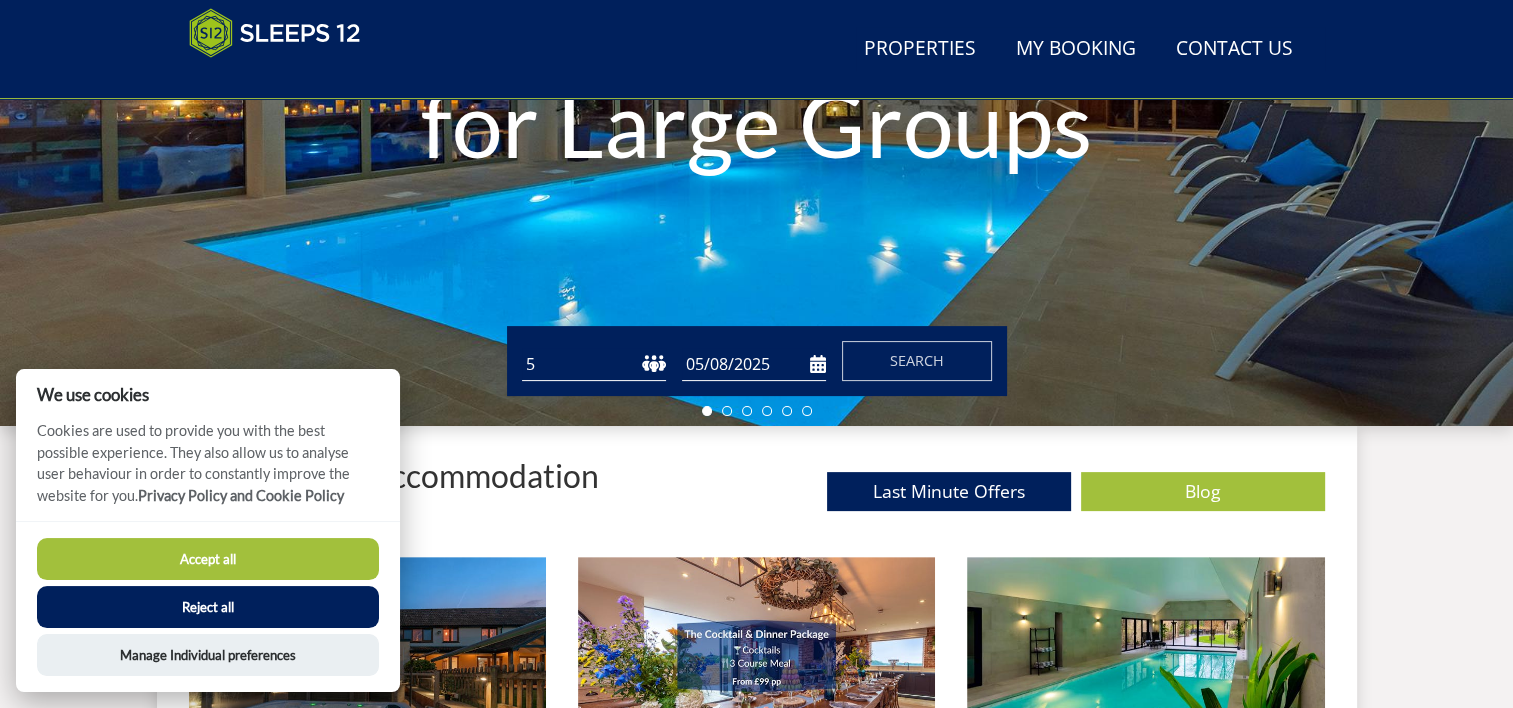 click on "05/08/2025" at bounding box center (754, 364) 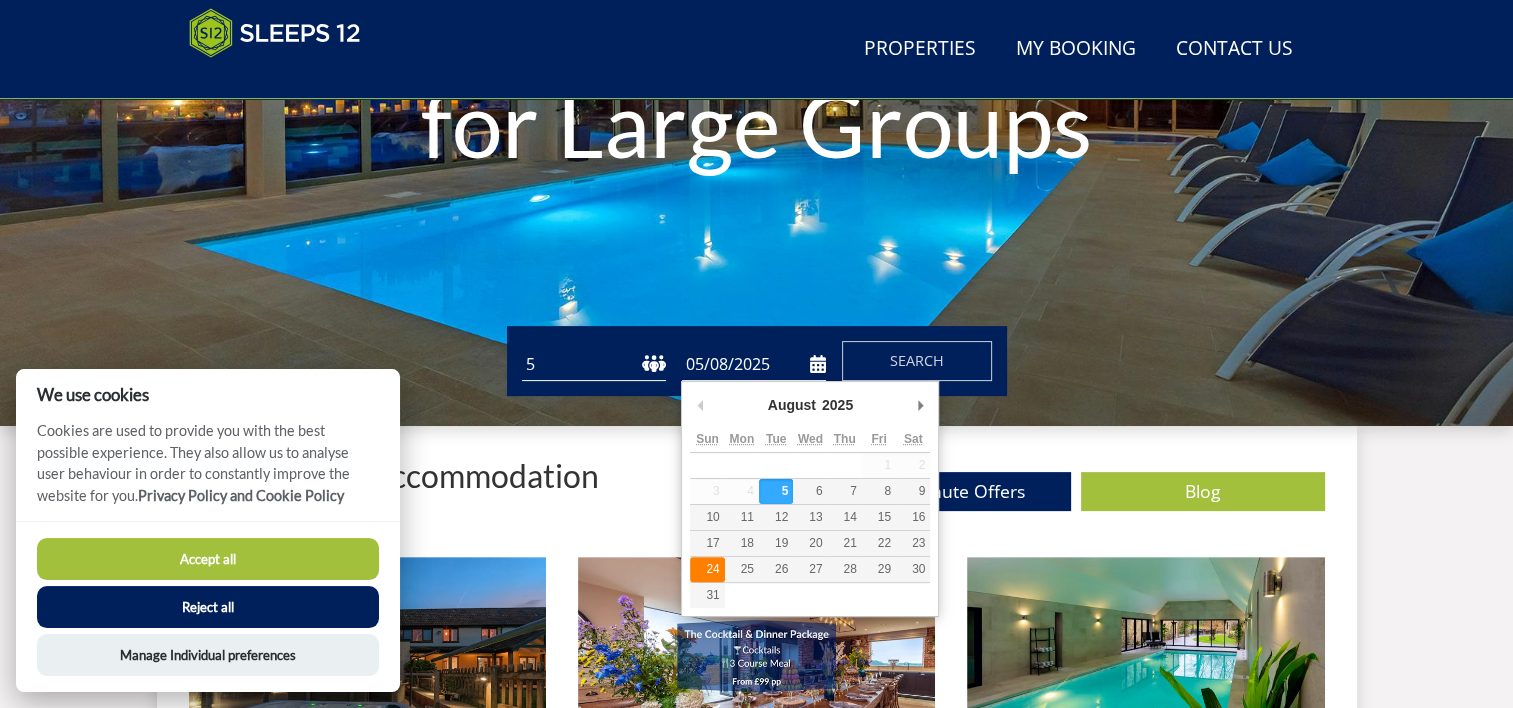 type on "24/08/2025" 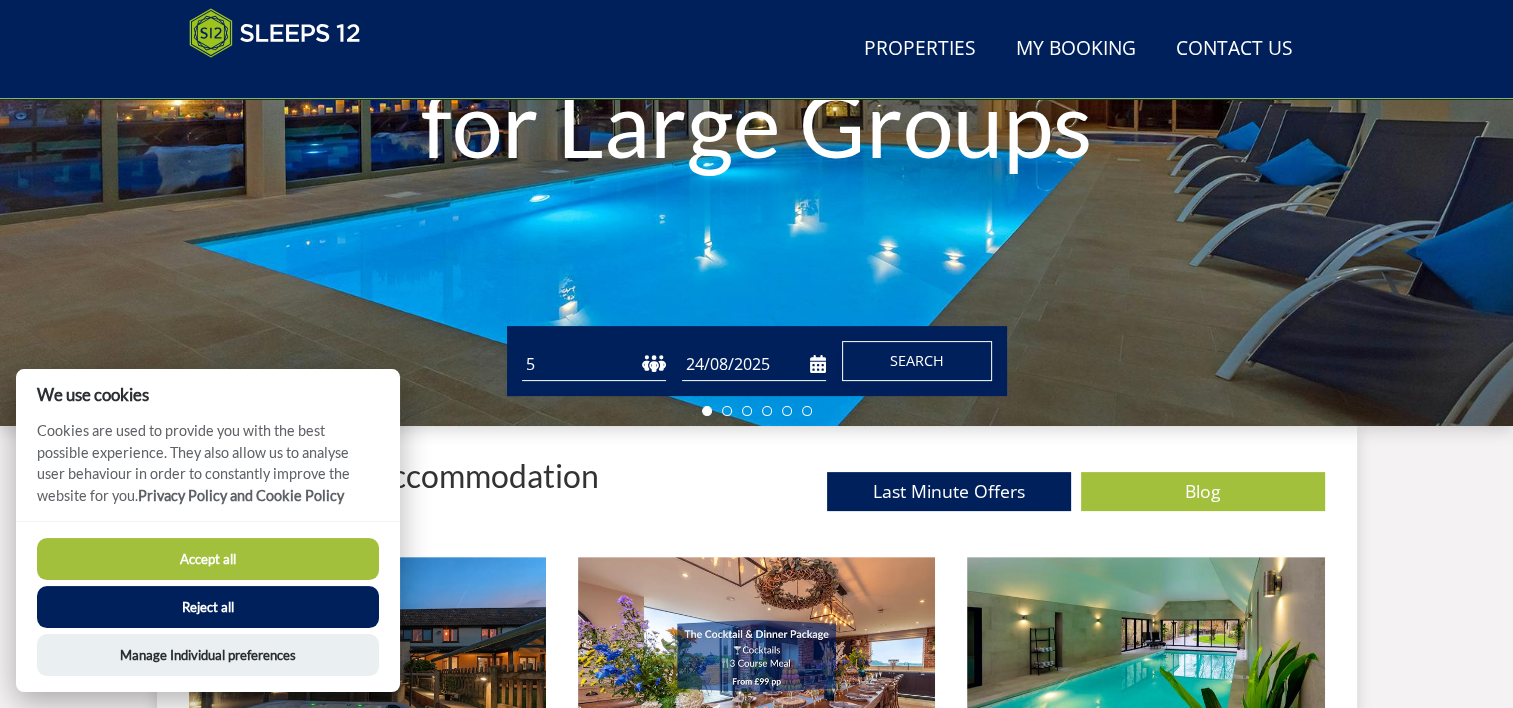 click on "Search" at bounding box center (917, 361) 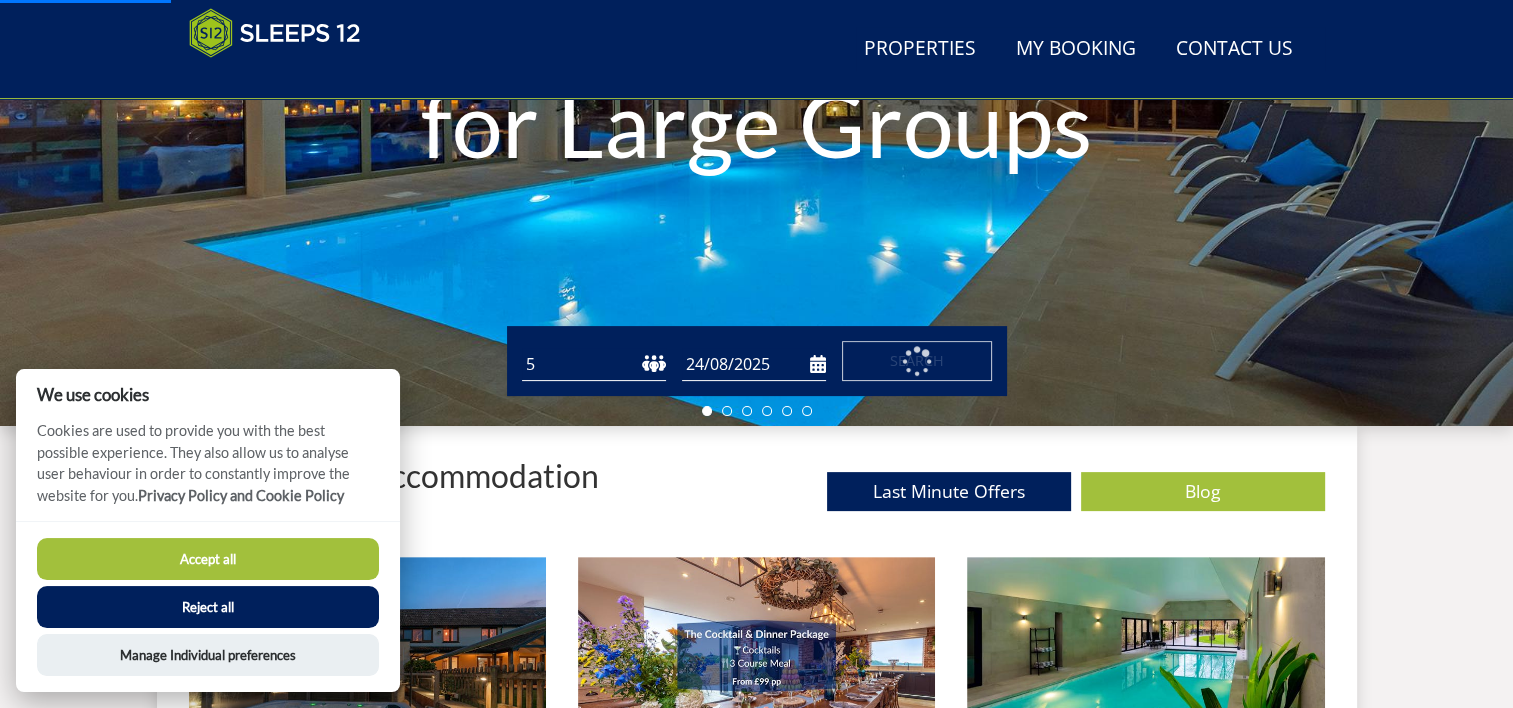click on "Reject all" at bounding box center [208, 607] 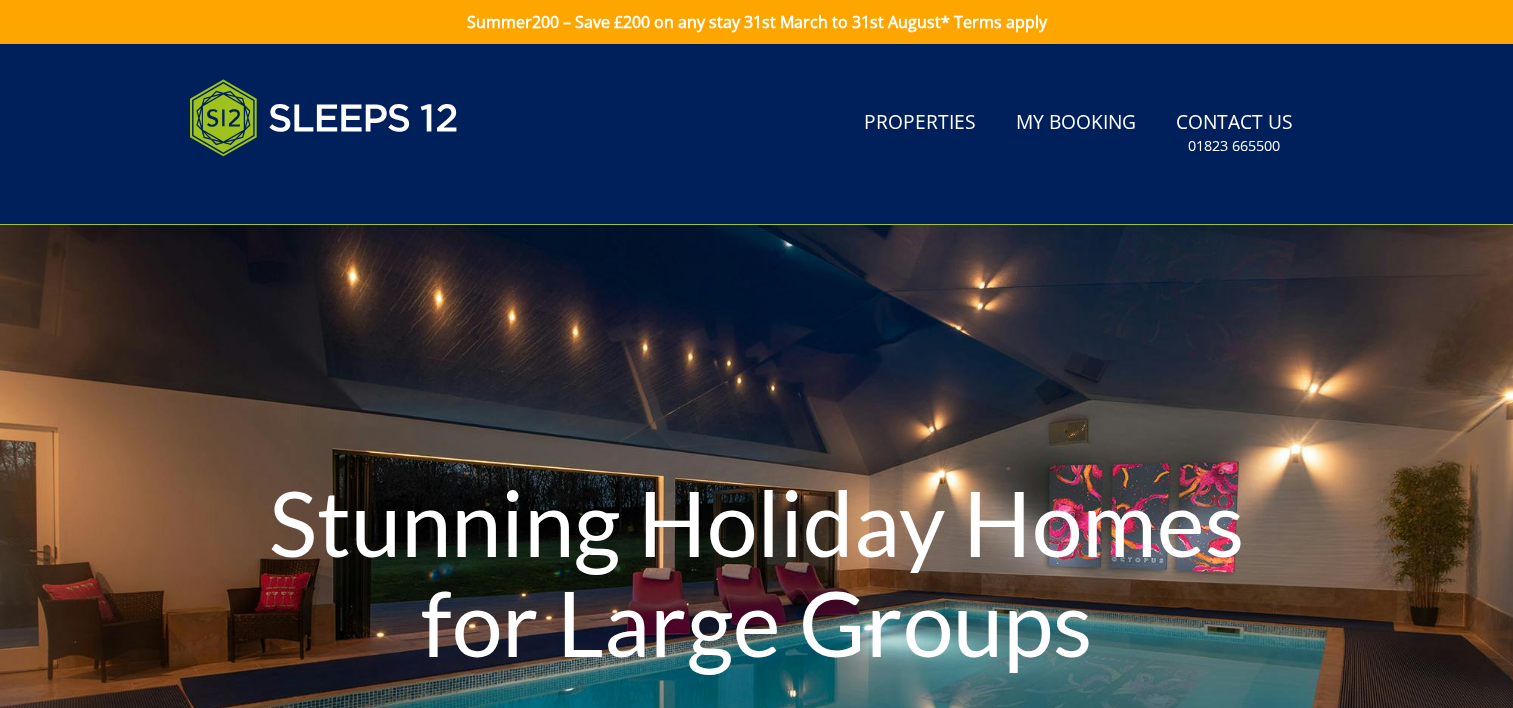 scroll, scrollTop: 499, scrollLeft: 0, axis: vertical 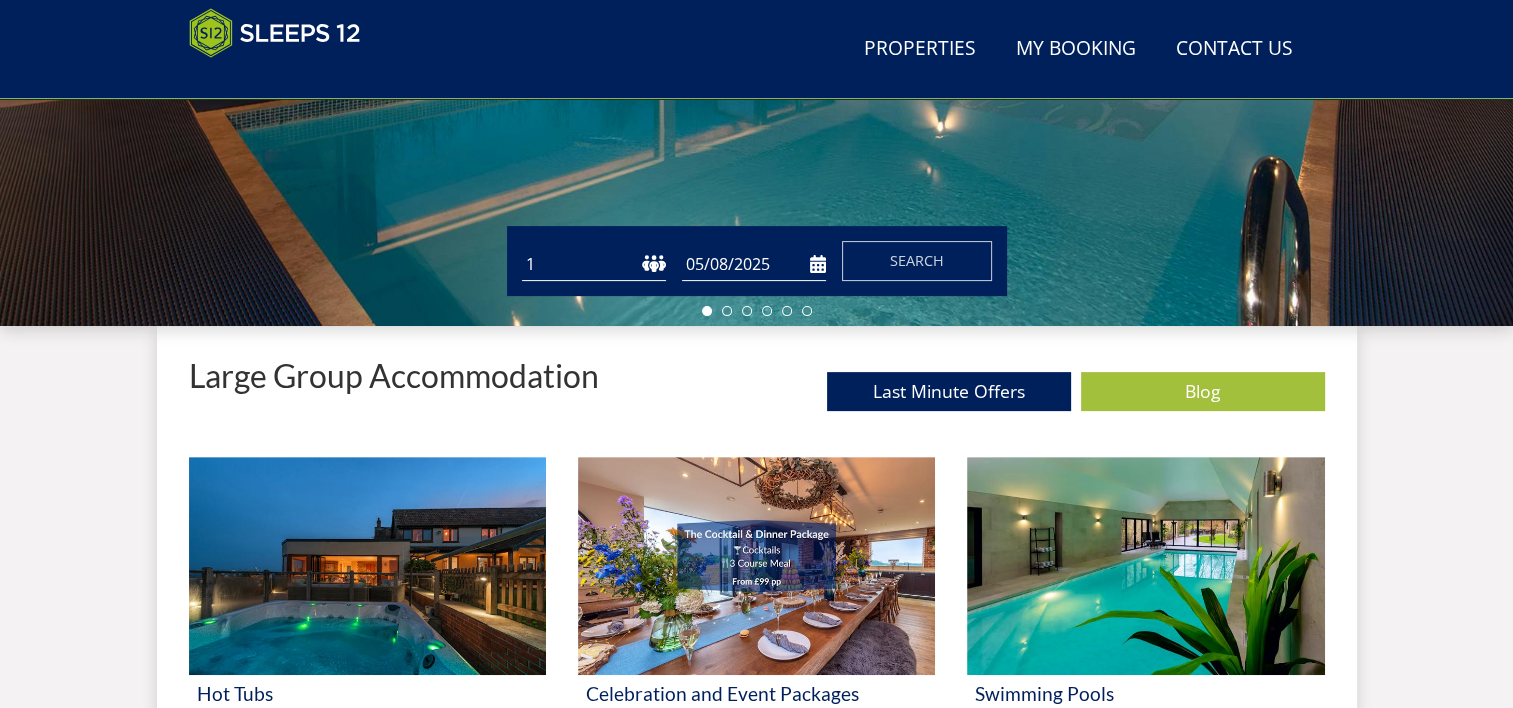 click on "1
2
3
4
5
6
7
8
9
10
11
12
13
14
15
16
17
18
19
20
21
22
23
24
25
26
27
28
29
30
31
32" at bounding box center [594, 264] 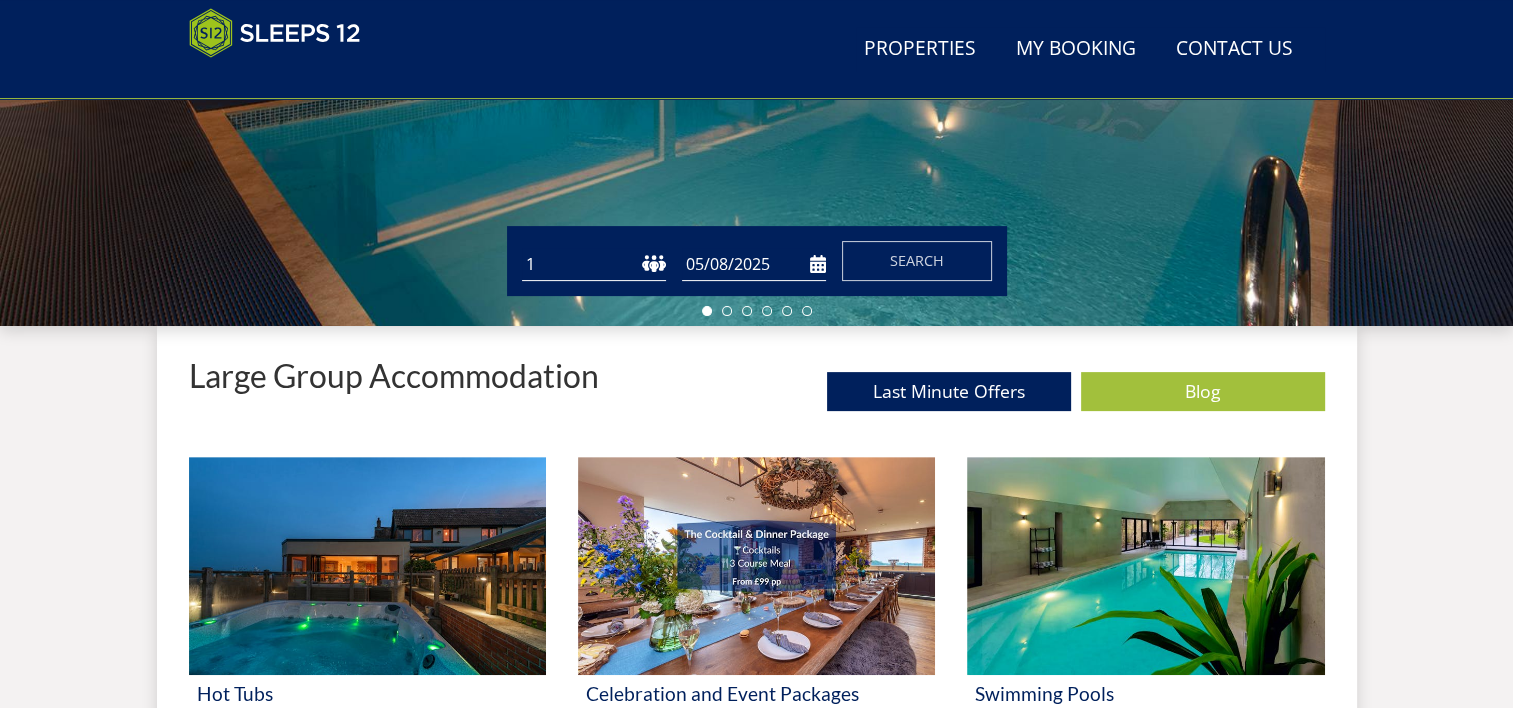 select on "6" 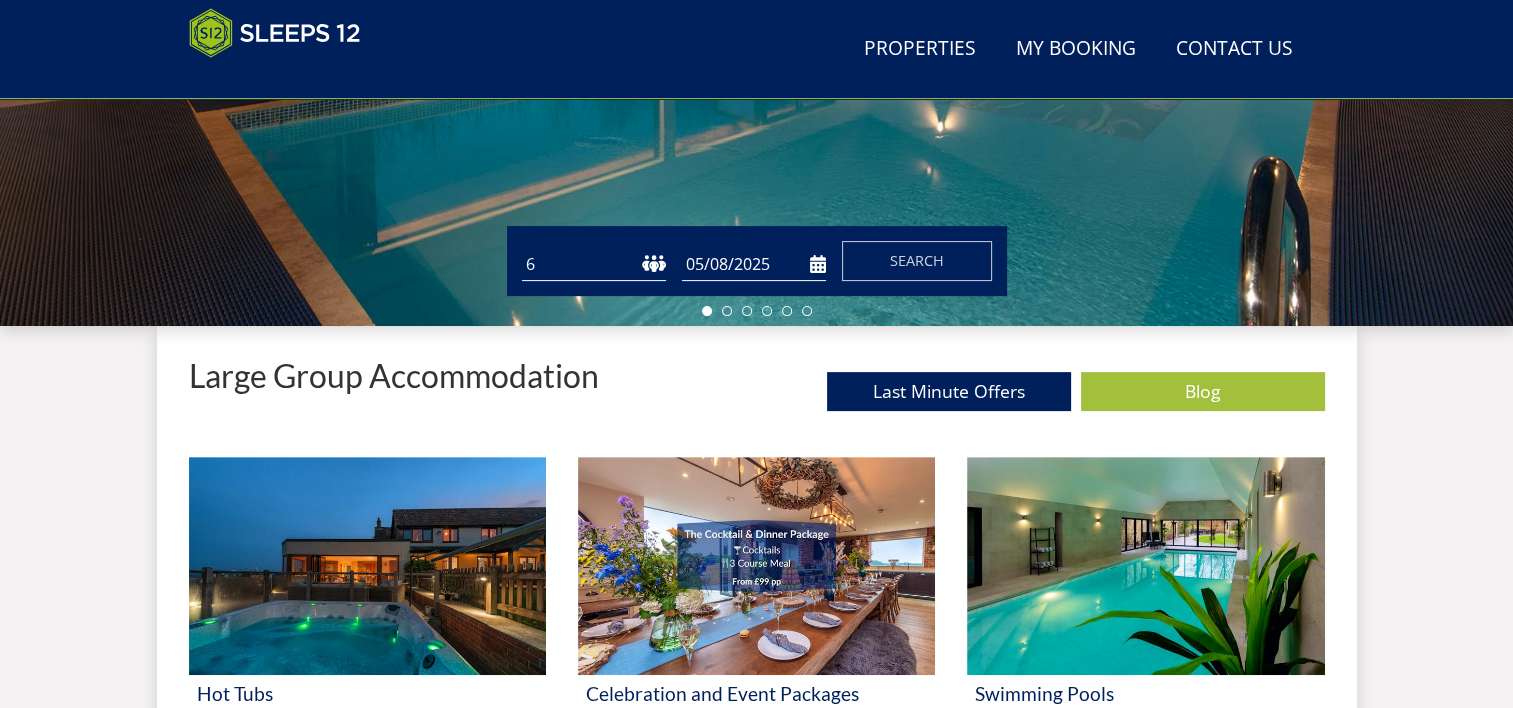 click on "1
2
3
4
5
6
7
8
9
10
11
12
13
14
15
16
17
18
19
20
21
22
23
24
25
26
27
28
29
30
31
32" at bounding box center (594, 264) 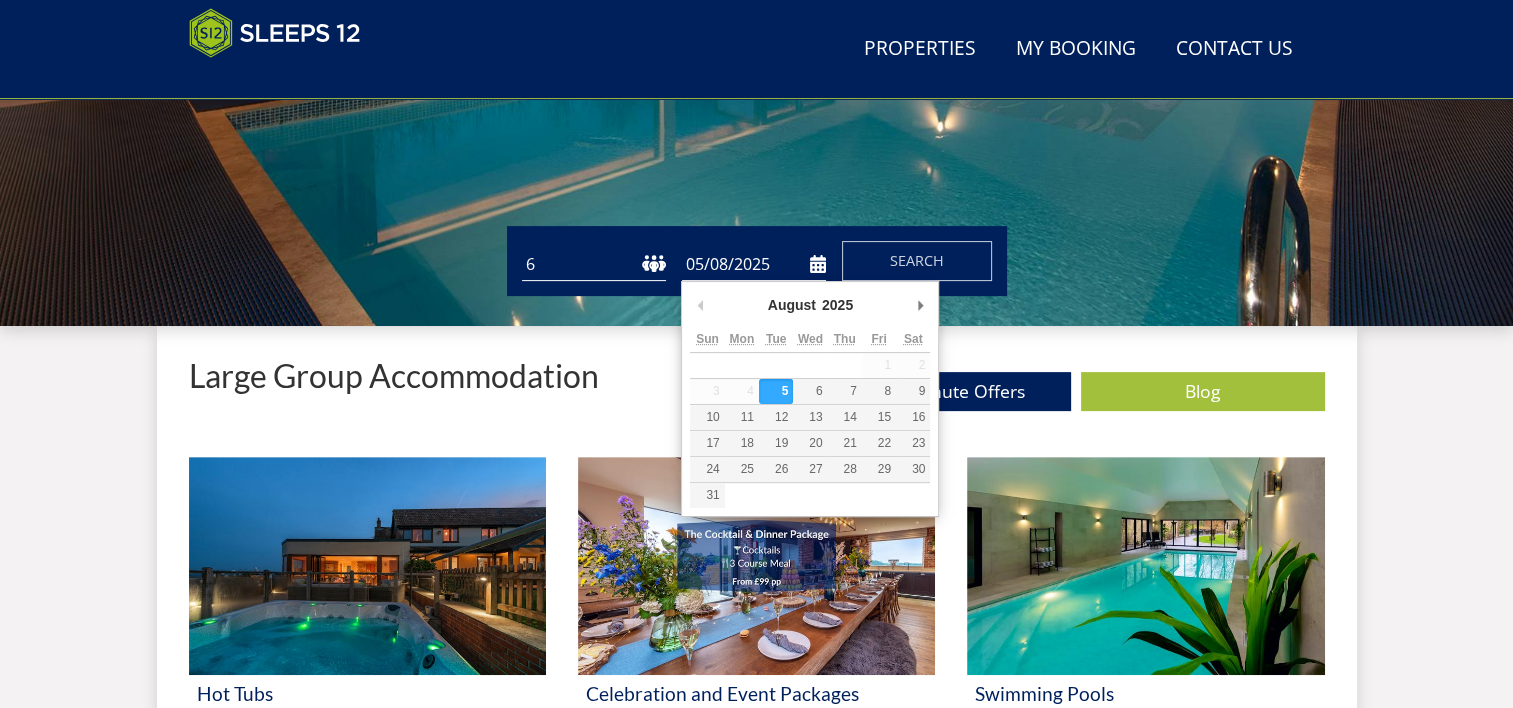 click on "05/08/2025" at bounding box center (754, 264) 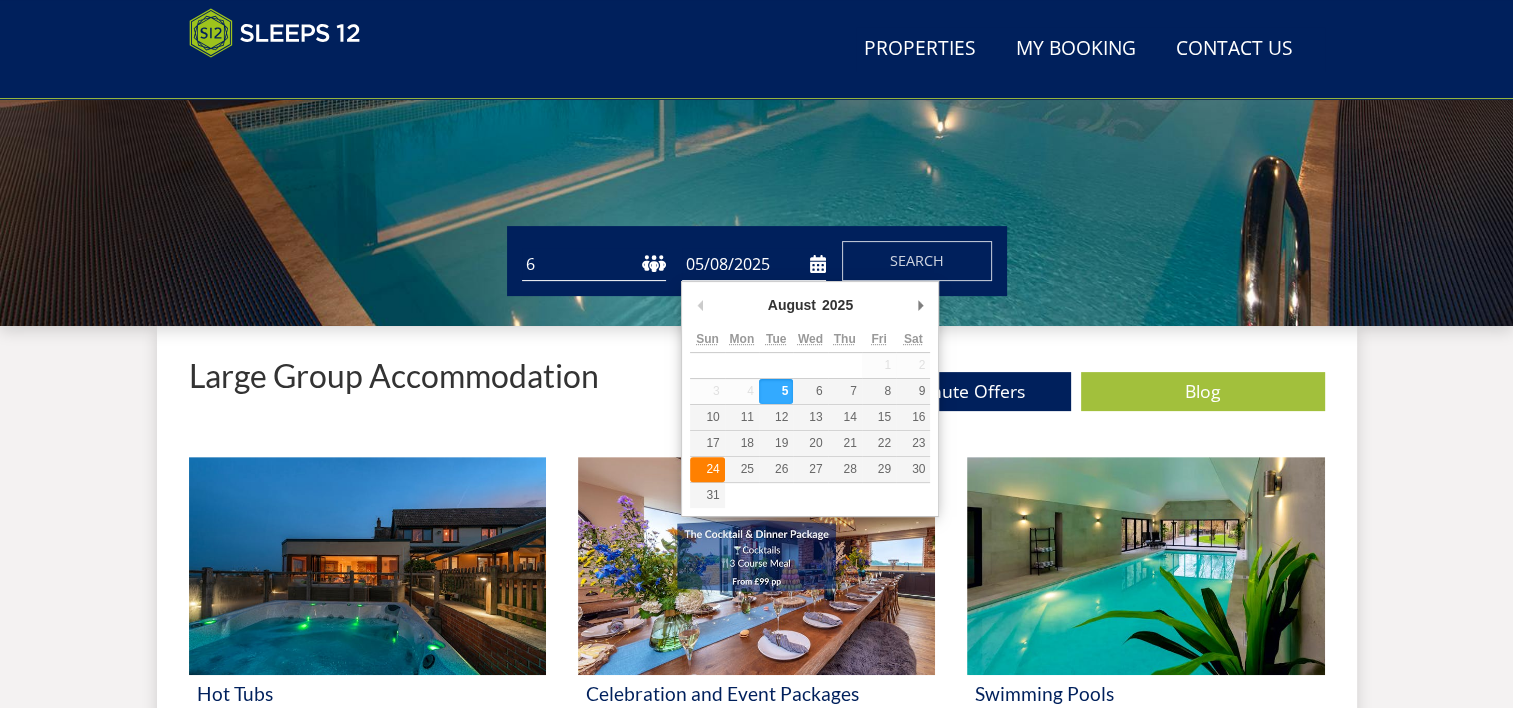 type on "24/08/2025" 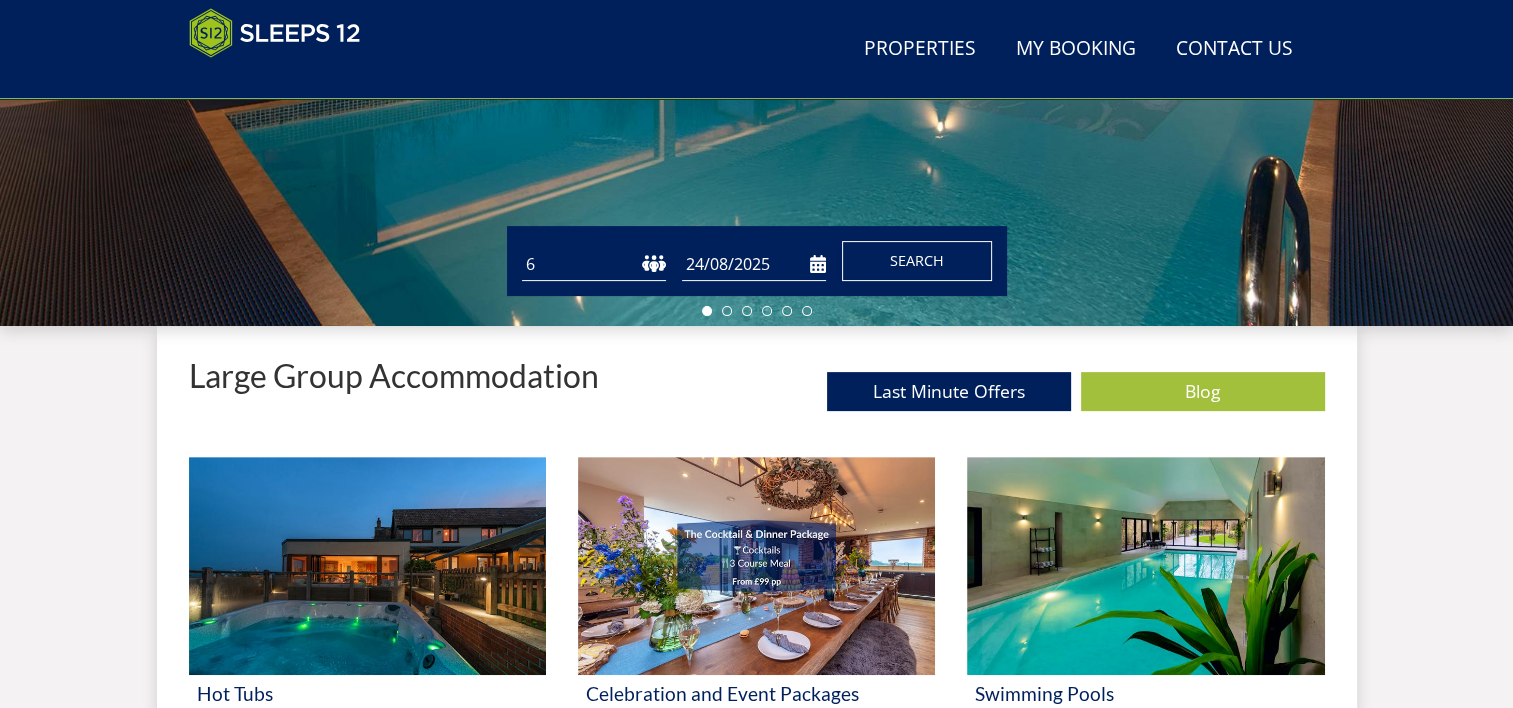 click on "Search" at bounding box center [917, 260] 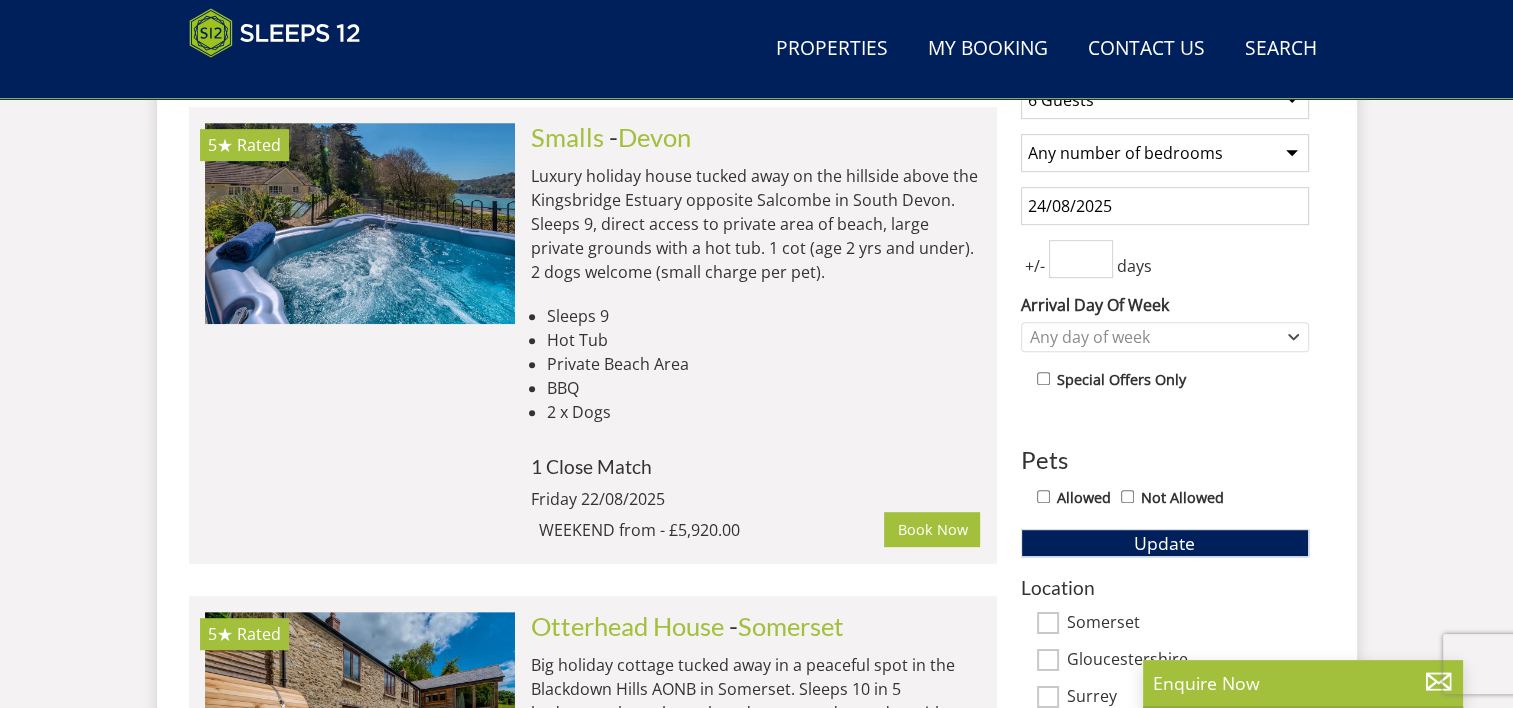 scroll, scrollTop: 788, scrollLeft: 0, axis: vertical 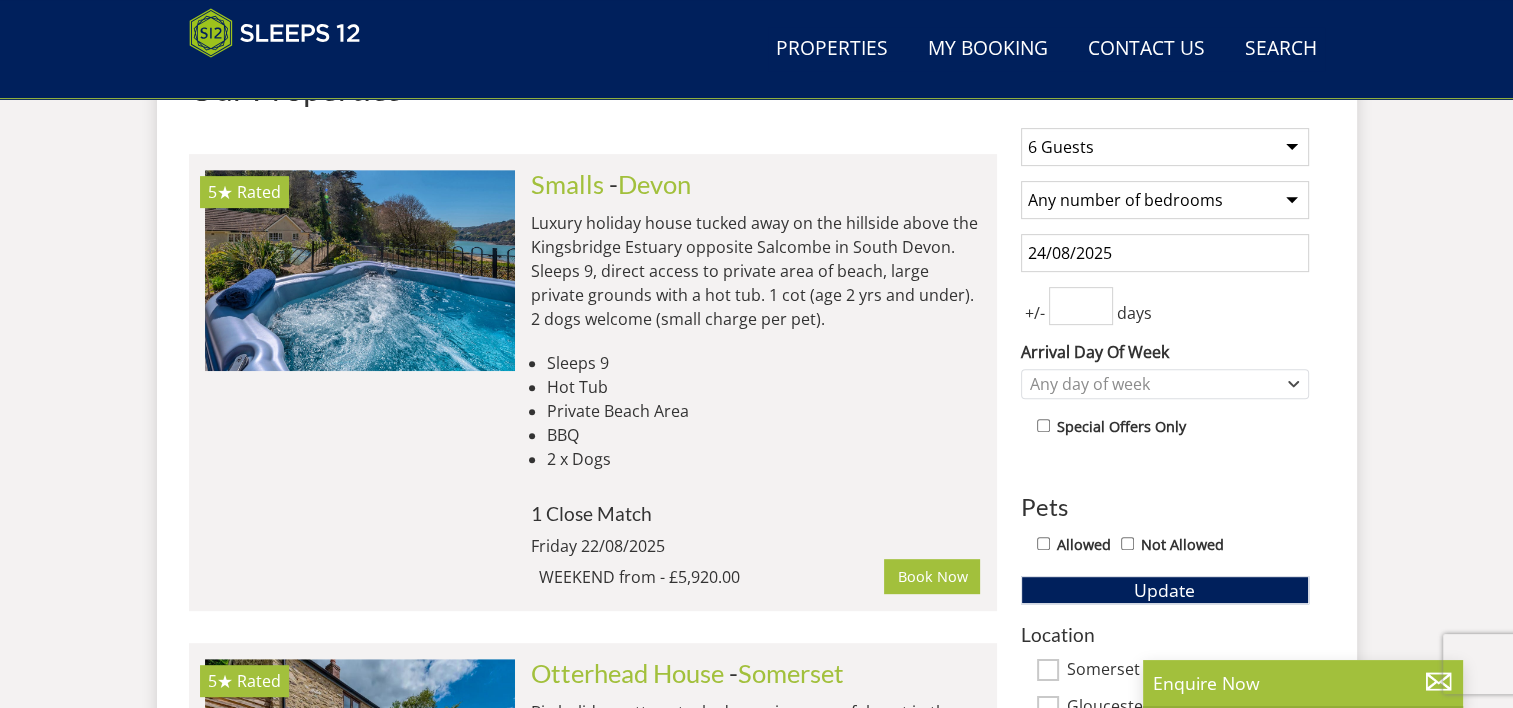 click at bounding box center [1043, 425] 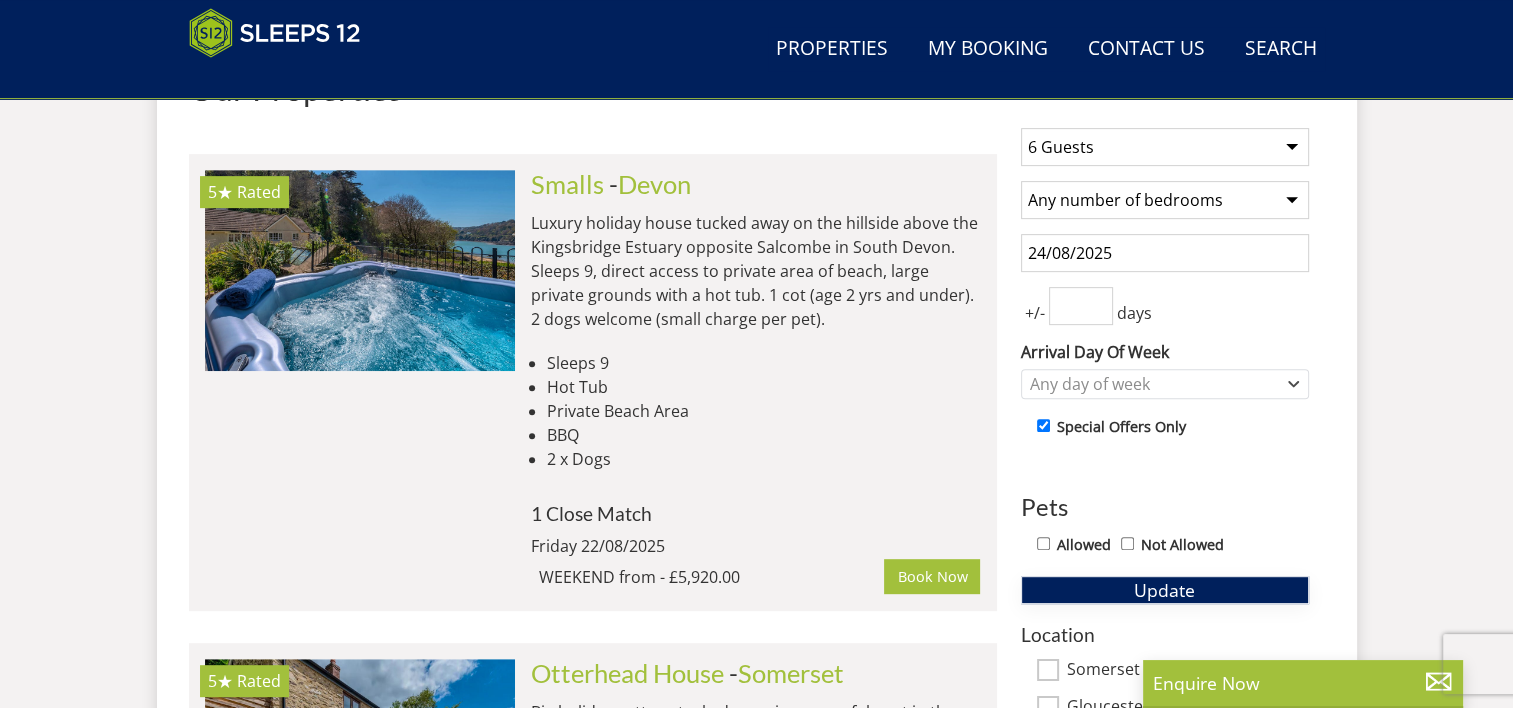 click on "Update" at bounding box center (1165, 590) 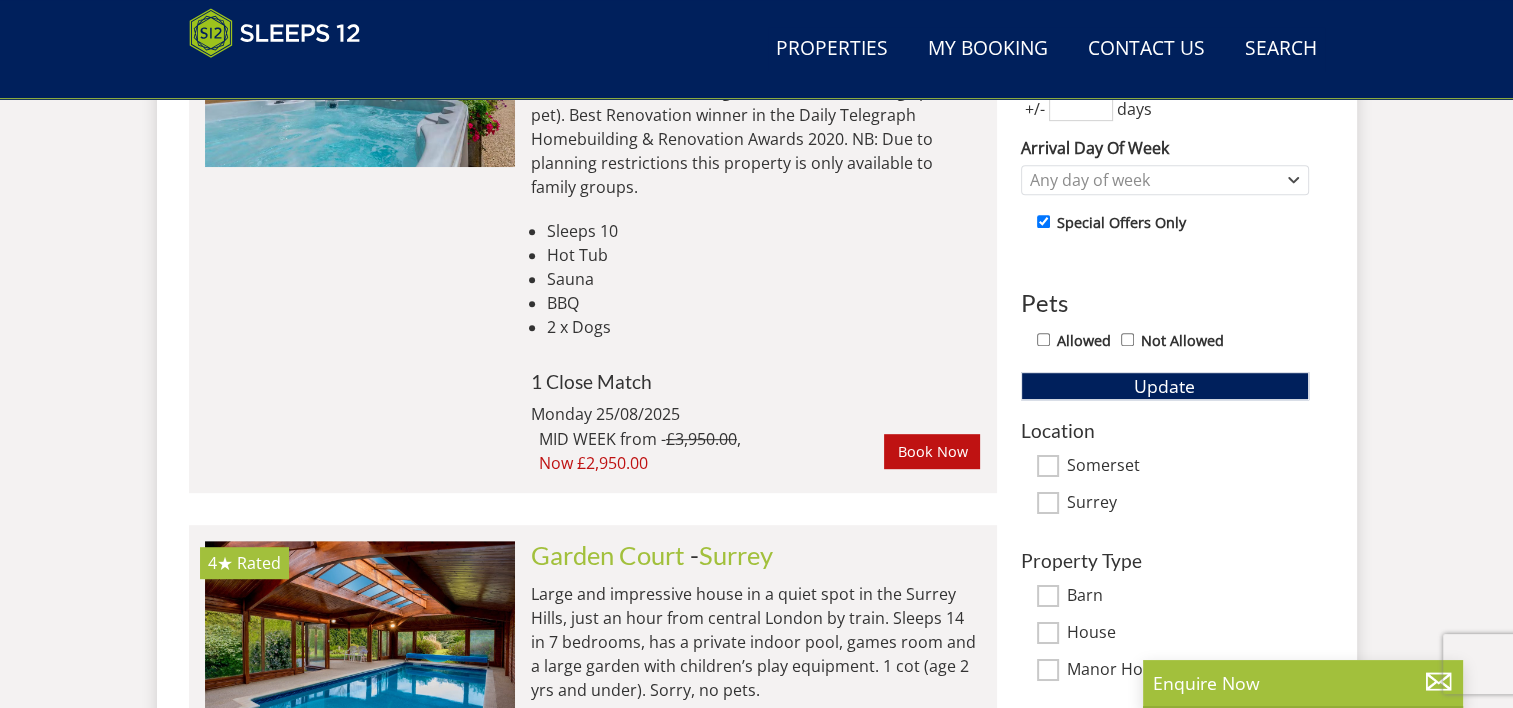 scroll, scrollTop: 797, scrollLeft: 0, axis: vertical 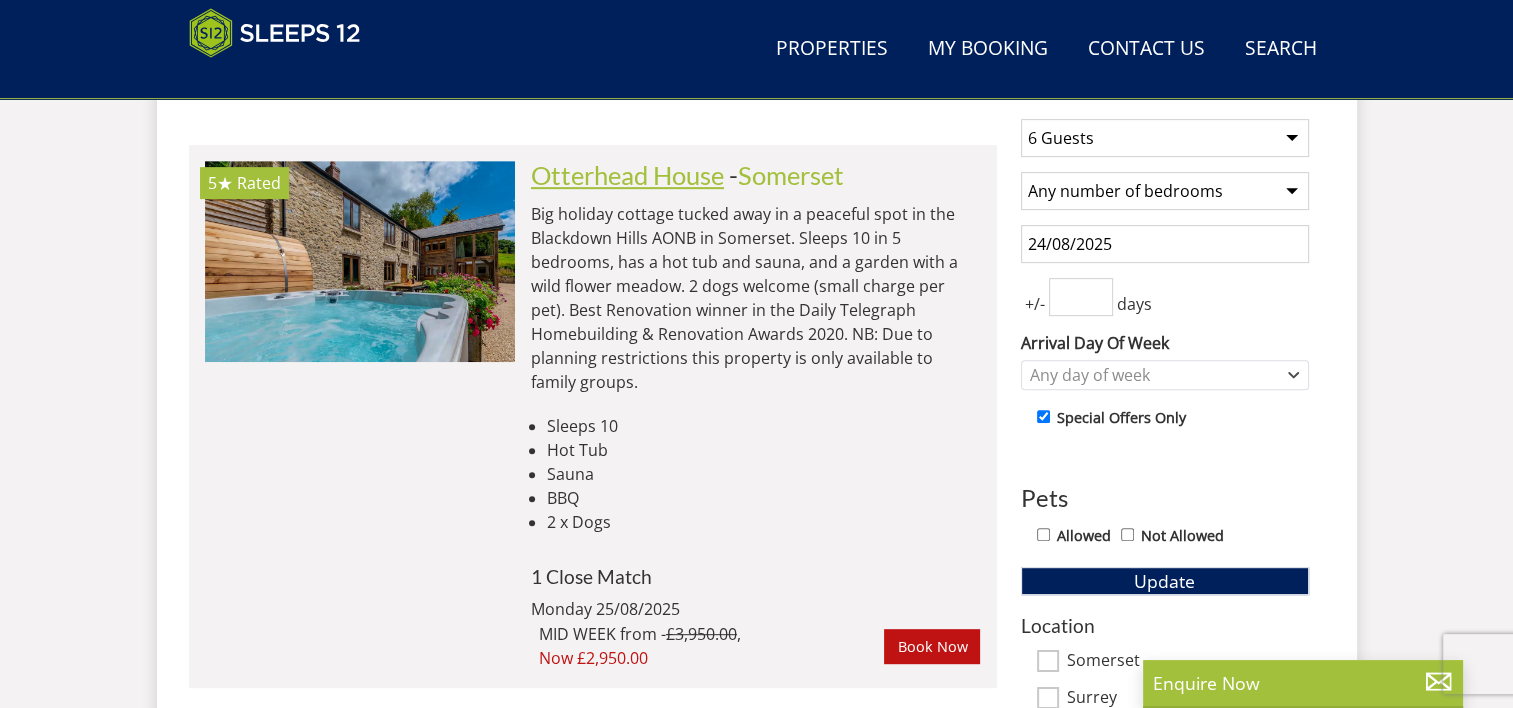 click on "Otterhead House" at bounding box center (627, 175) 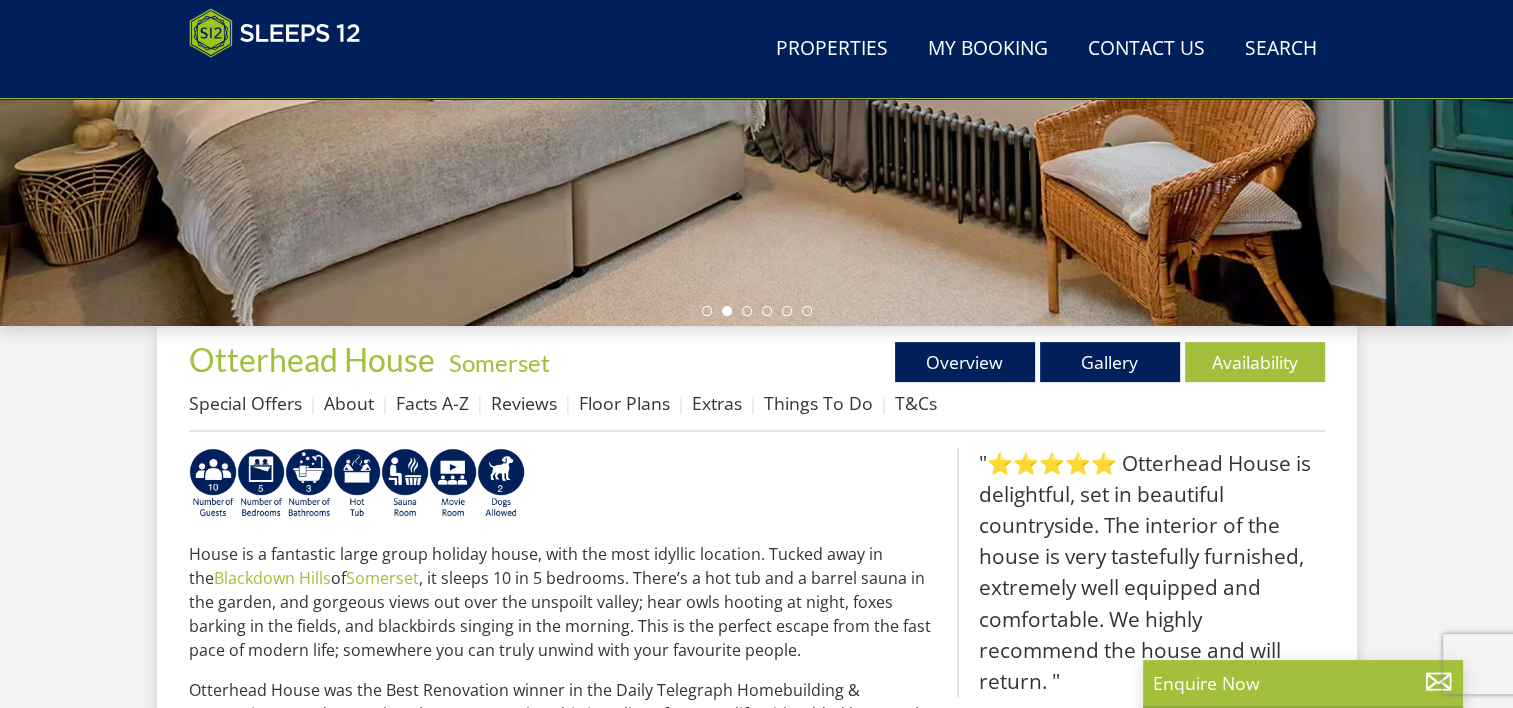 scroll, scrollTop: 400, scrollLeft: 0, axis: vertical 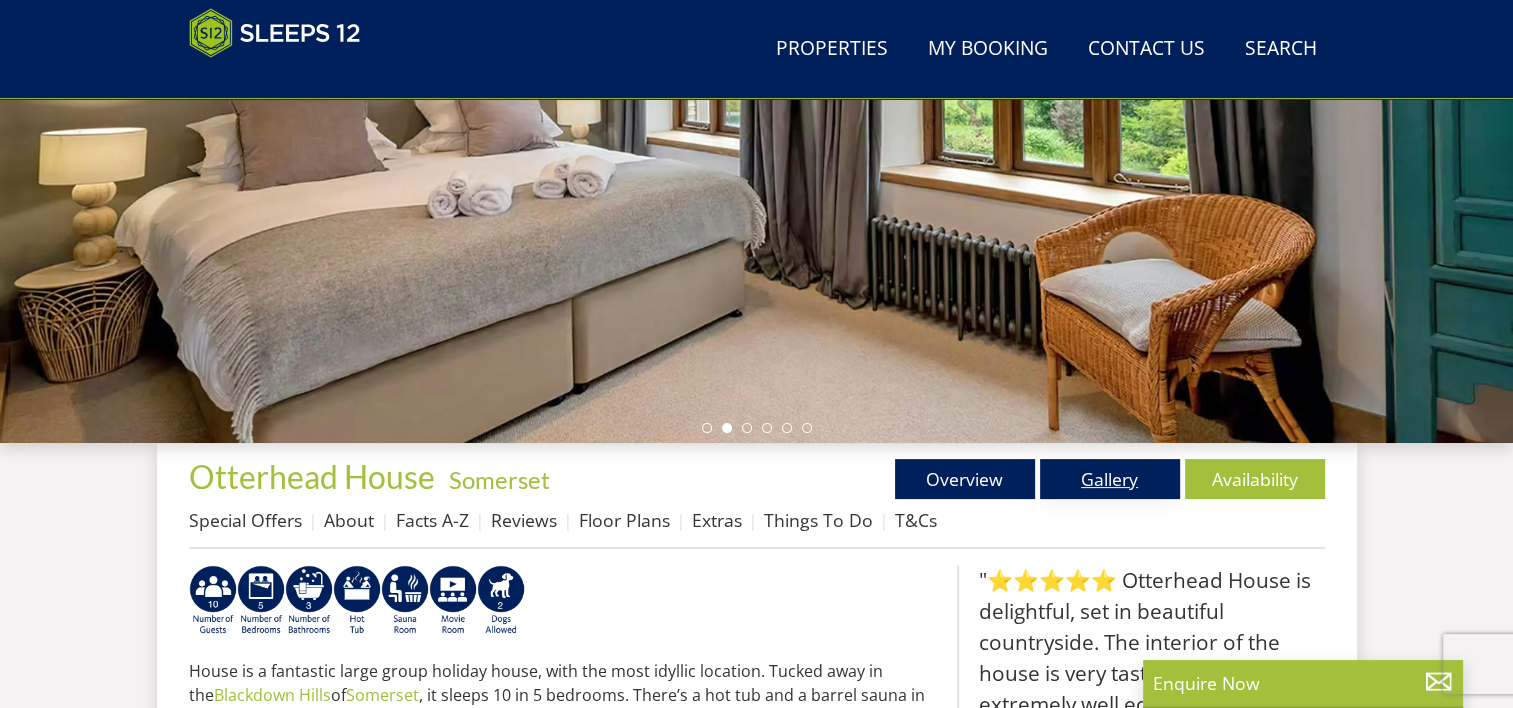 click on "Gallery" at bounding box center [1110, 479] 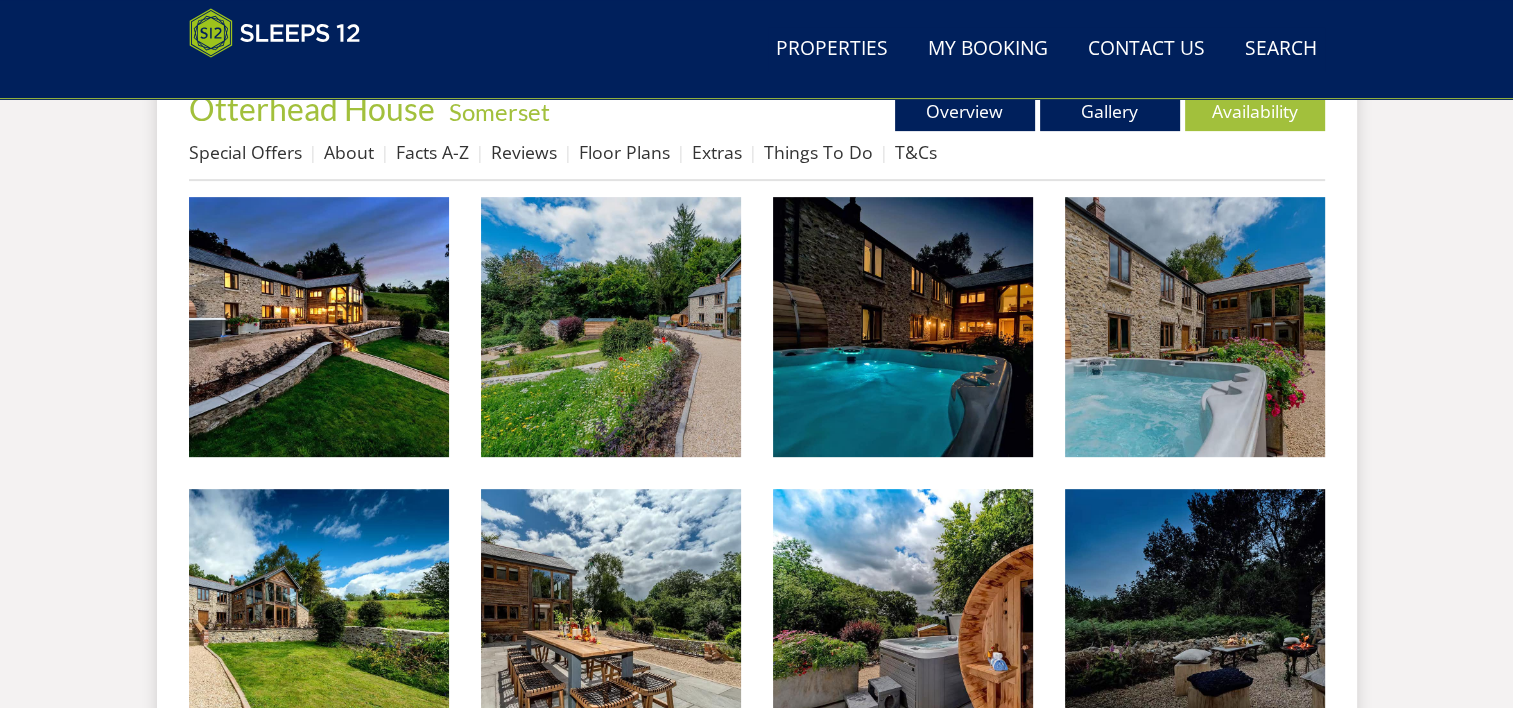 scroll, scrollTop: 800, scrollLeft: 0, axis: vertical 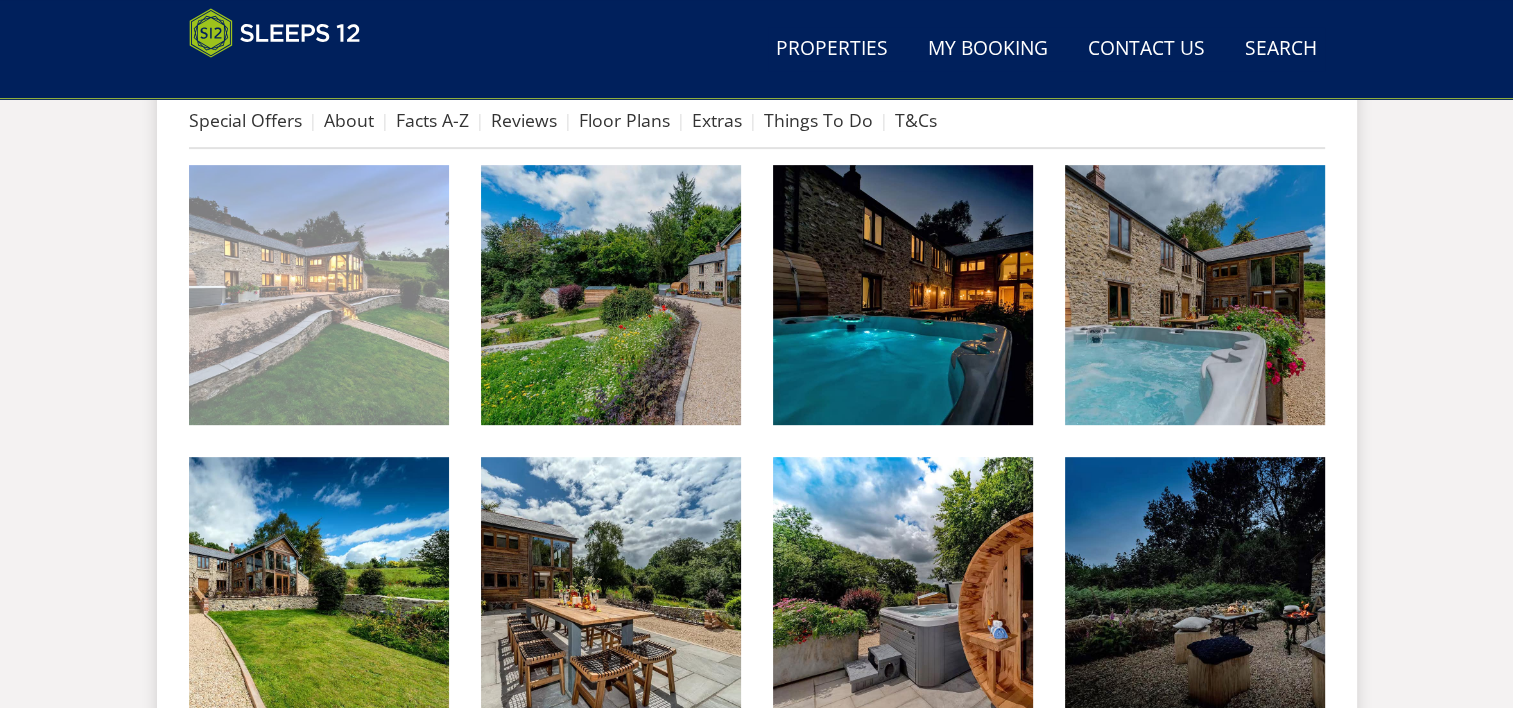 click at bounding box center (319, 295) 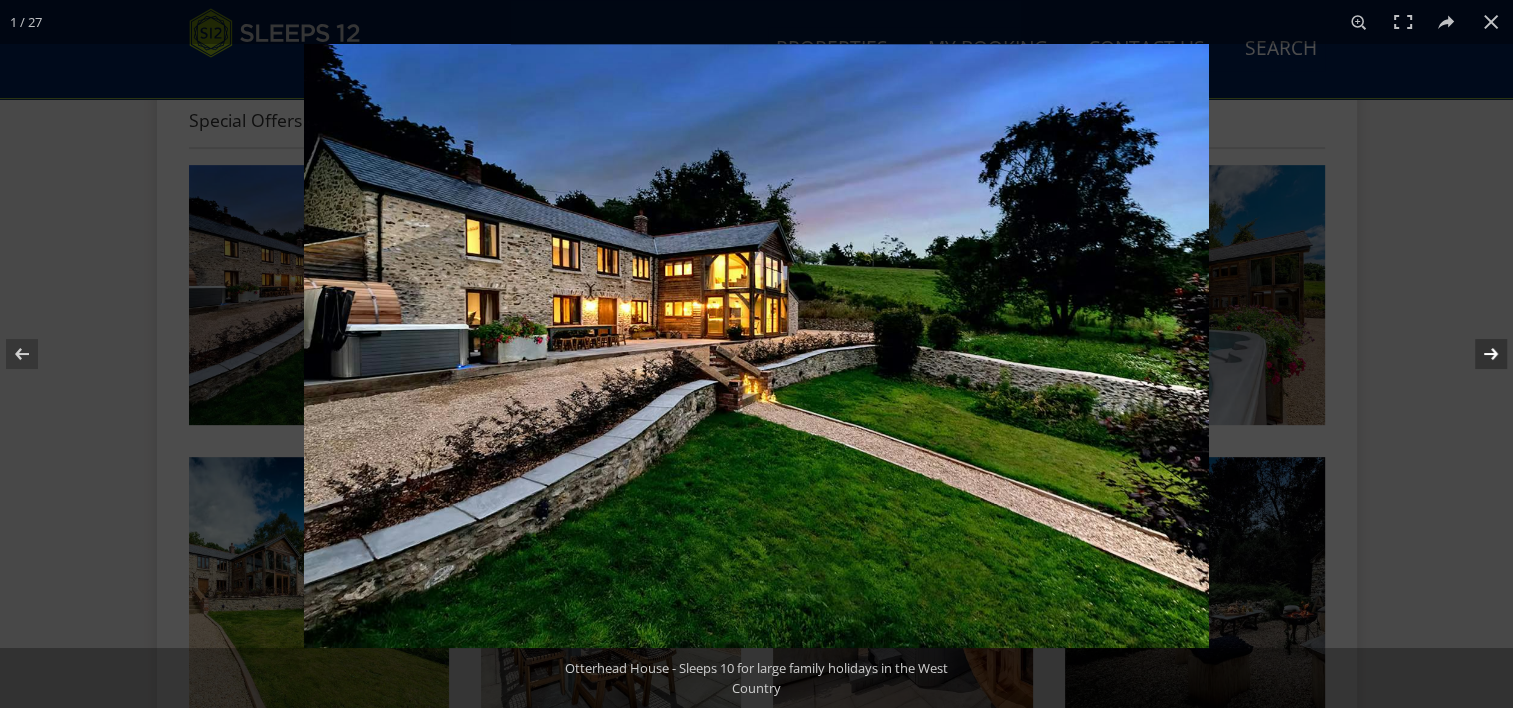 click at bounding box center (1478, 354) 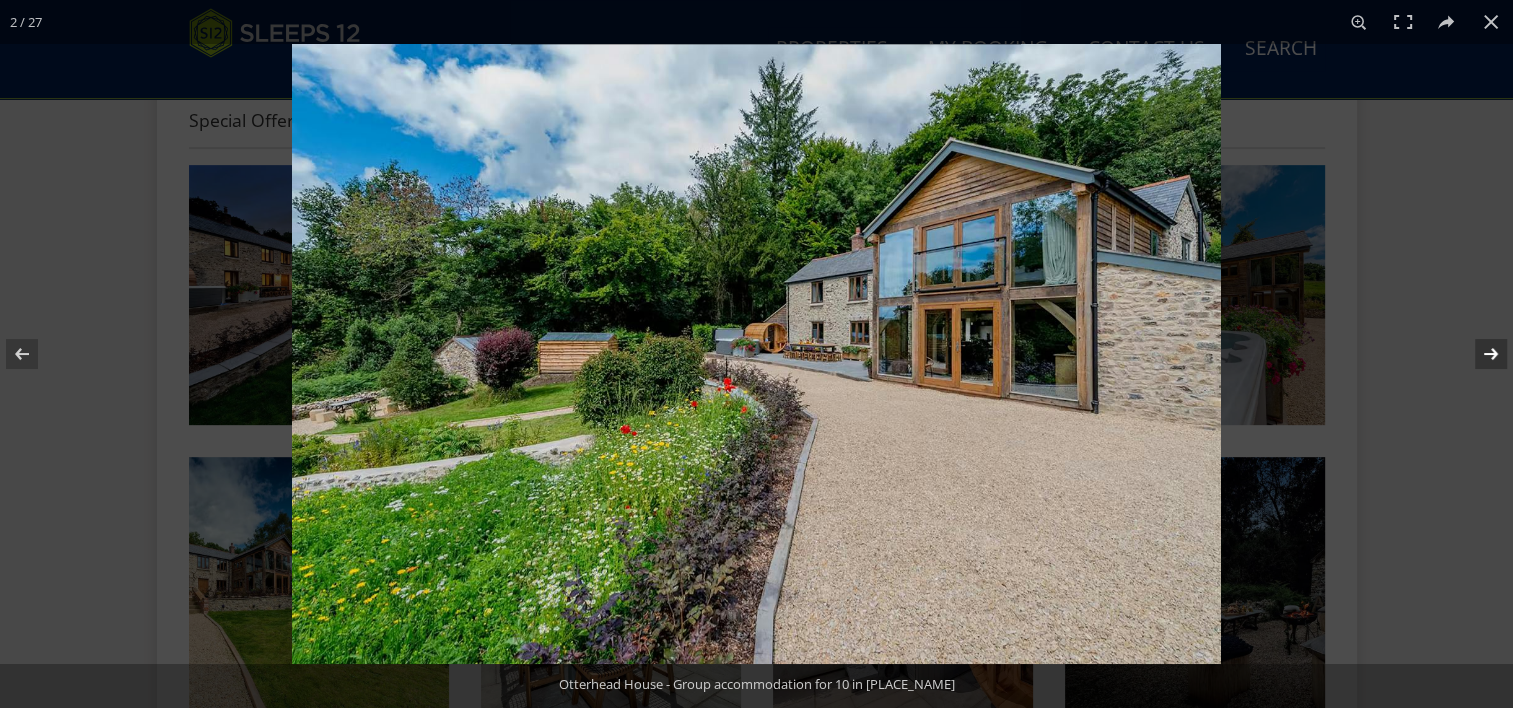 click at bounding box center (1478, 354) 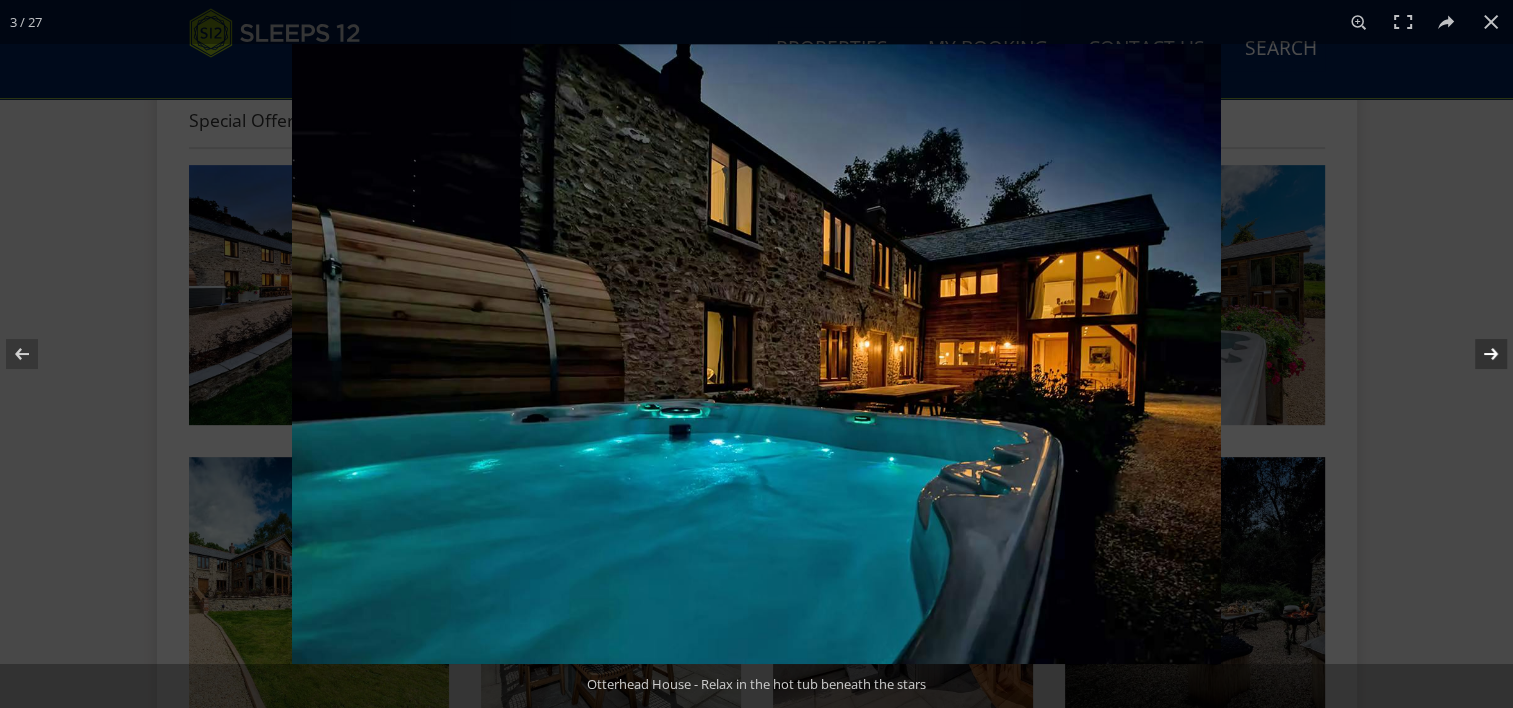 click at bounding box center [1478, 354] 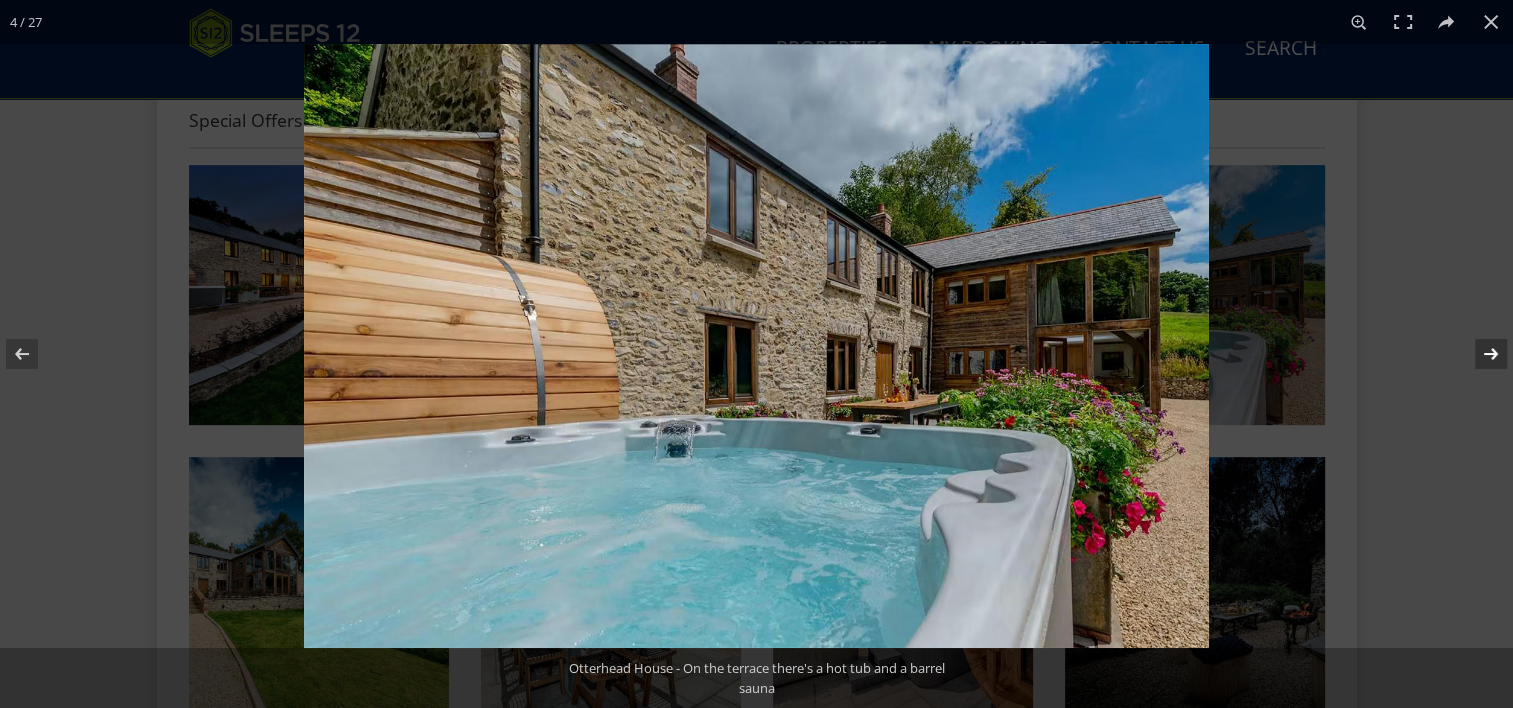 click at bounding box center (1478, 354) 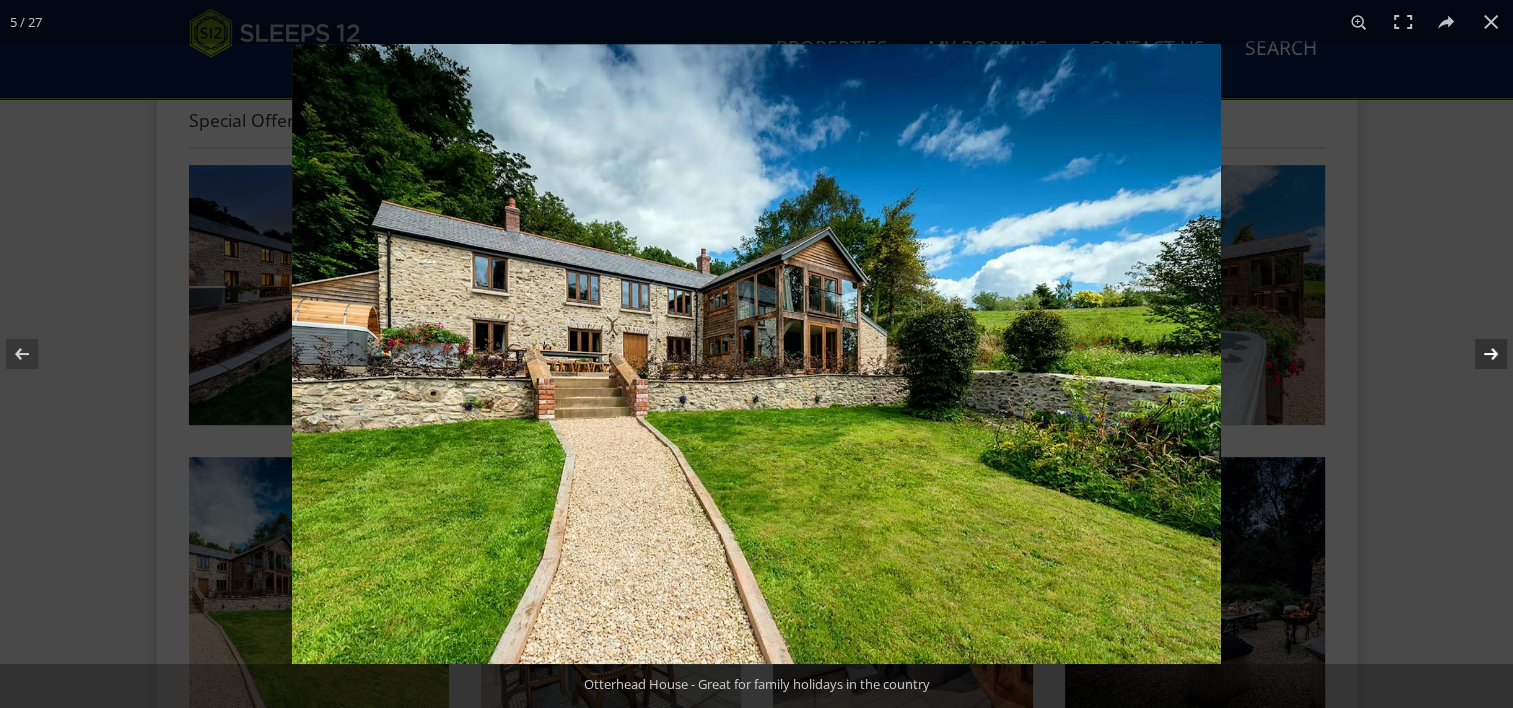 click at bounding box center [1478, 354] 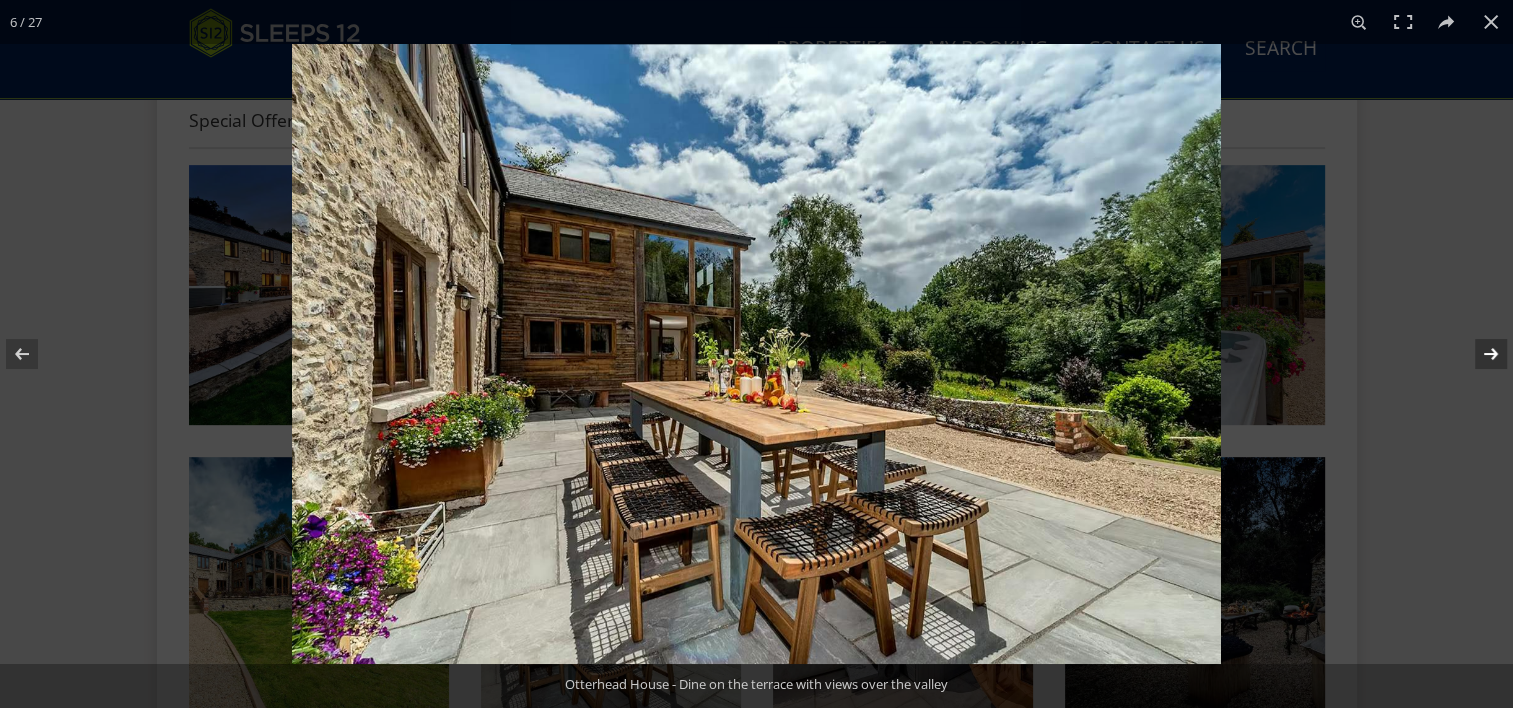 click at bounding box center (1478, 354) 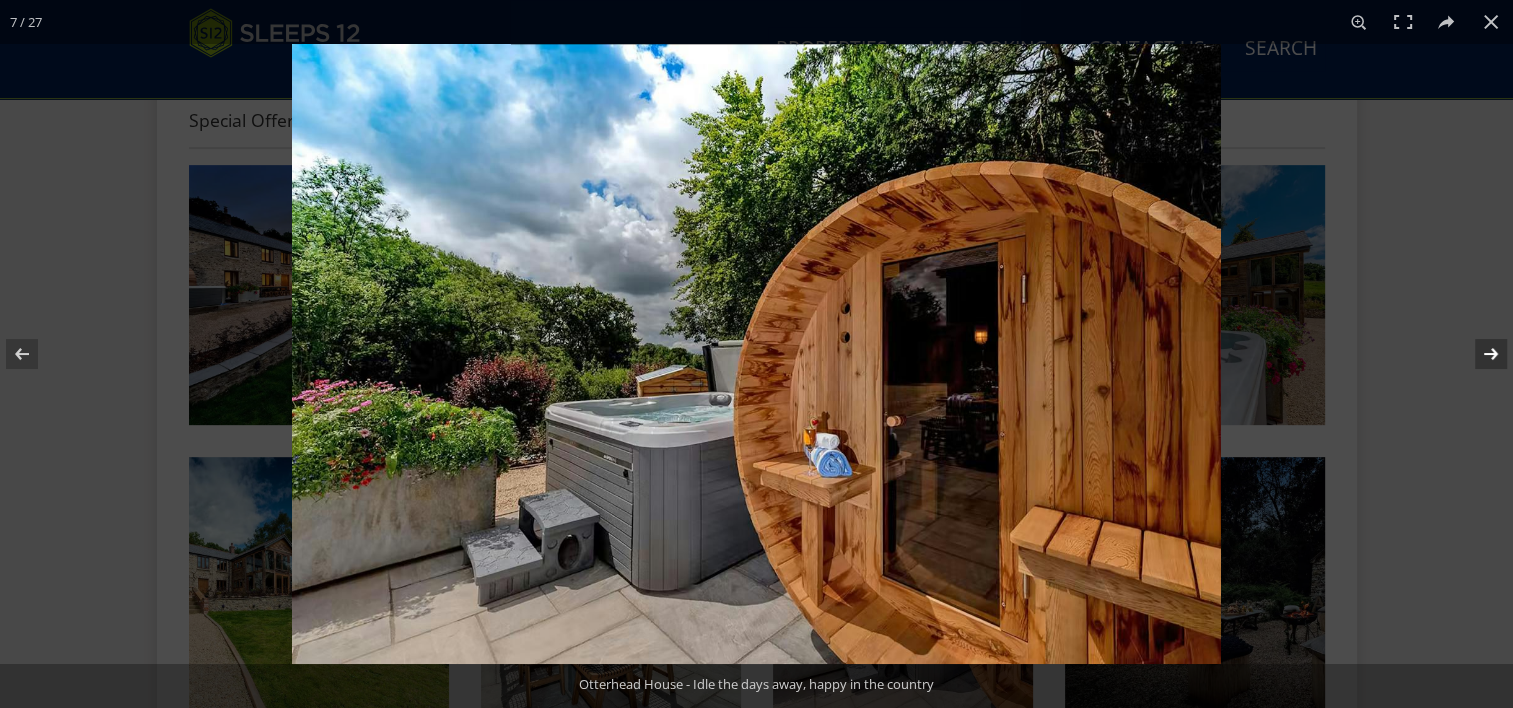 click at bounding box center [1478, 354] 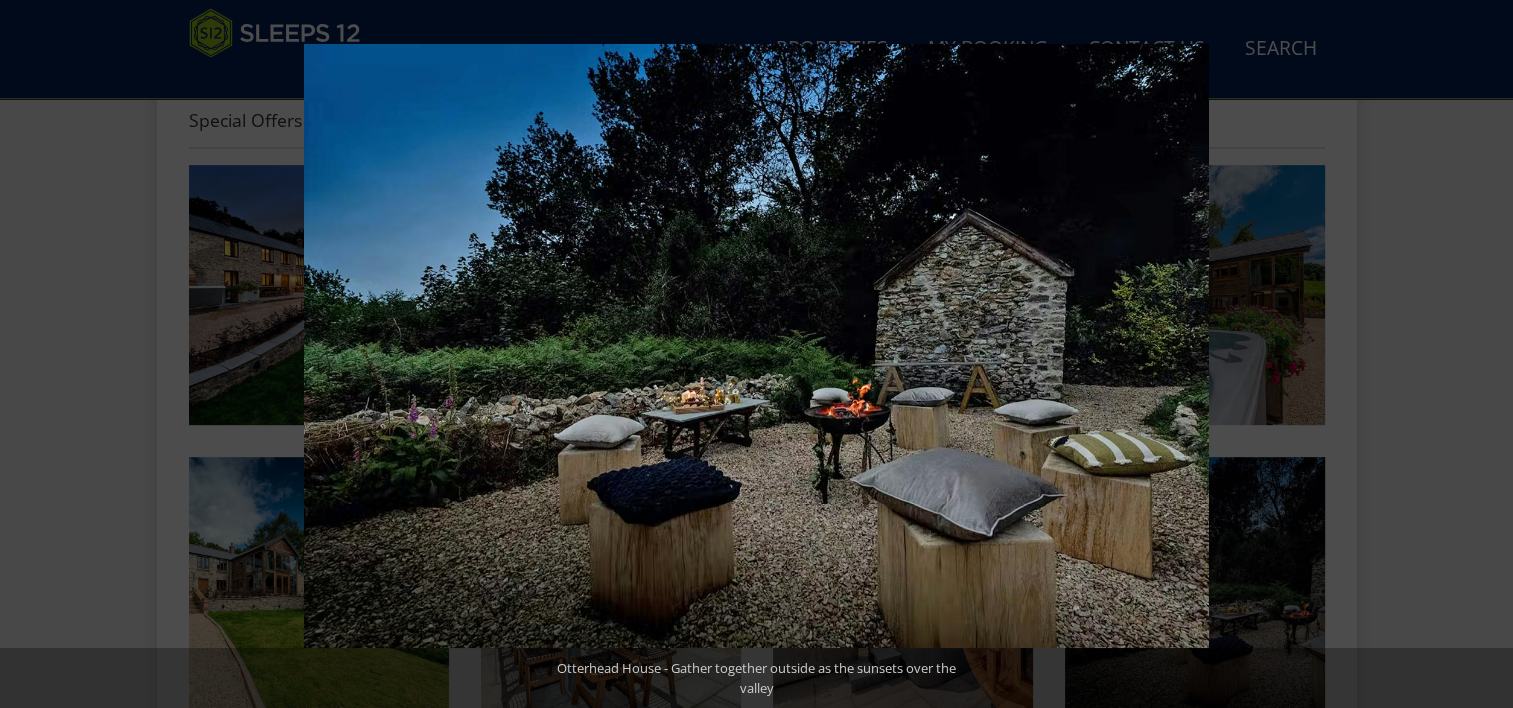 click at bounding box center (1478, 354) 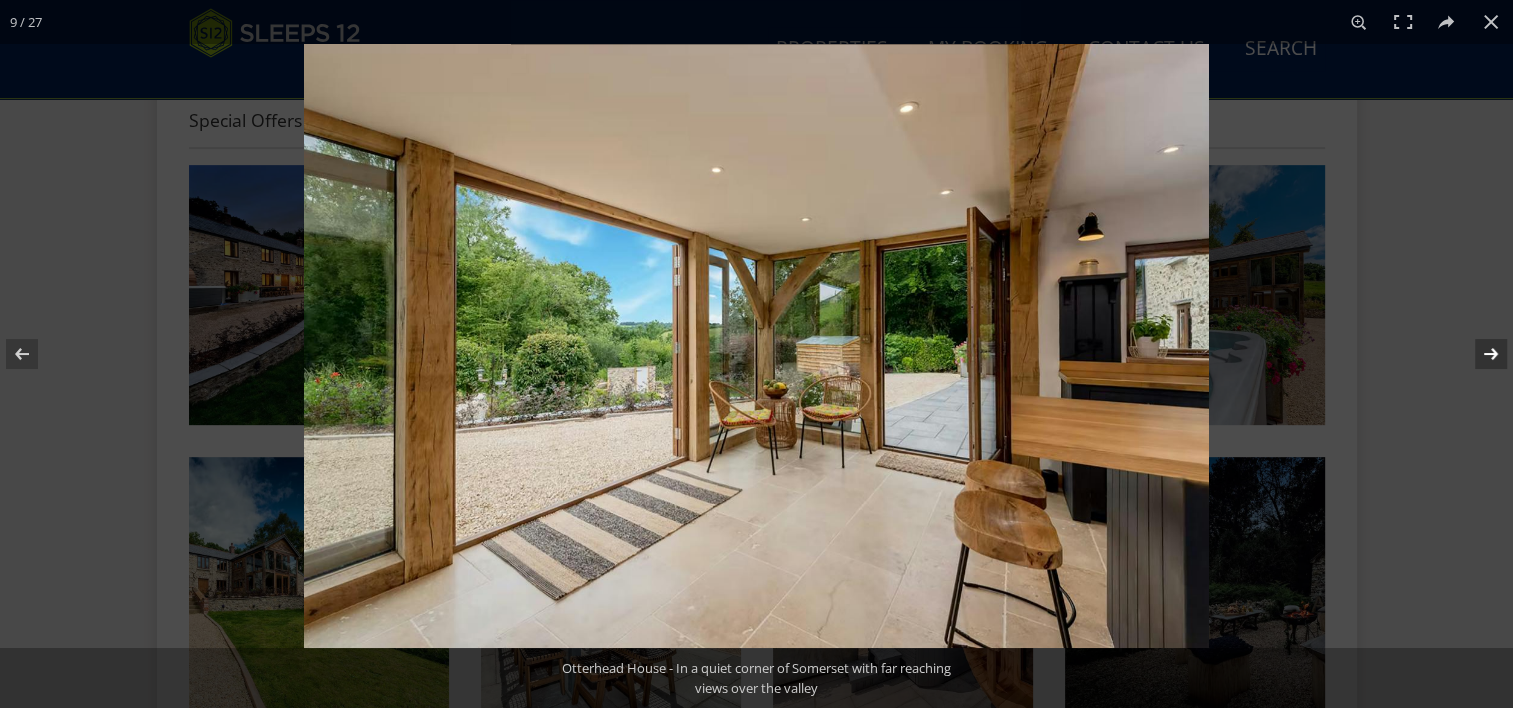 click at bounding box center (1478, 354) 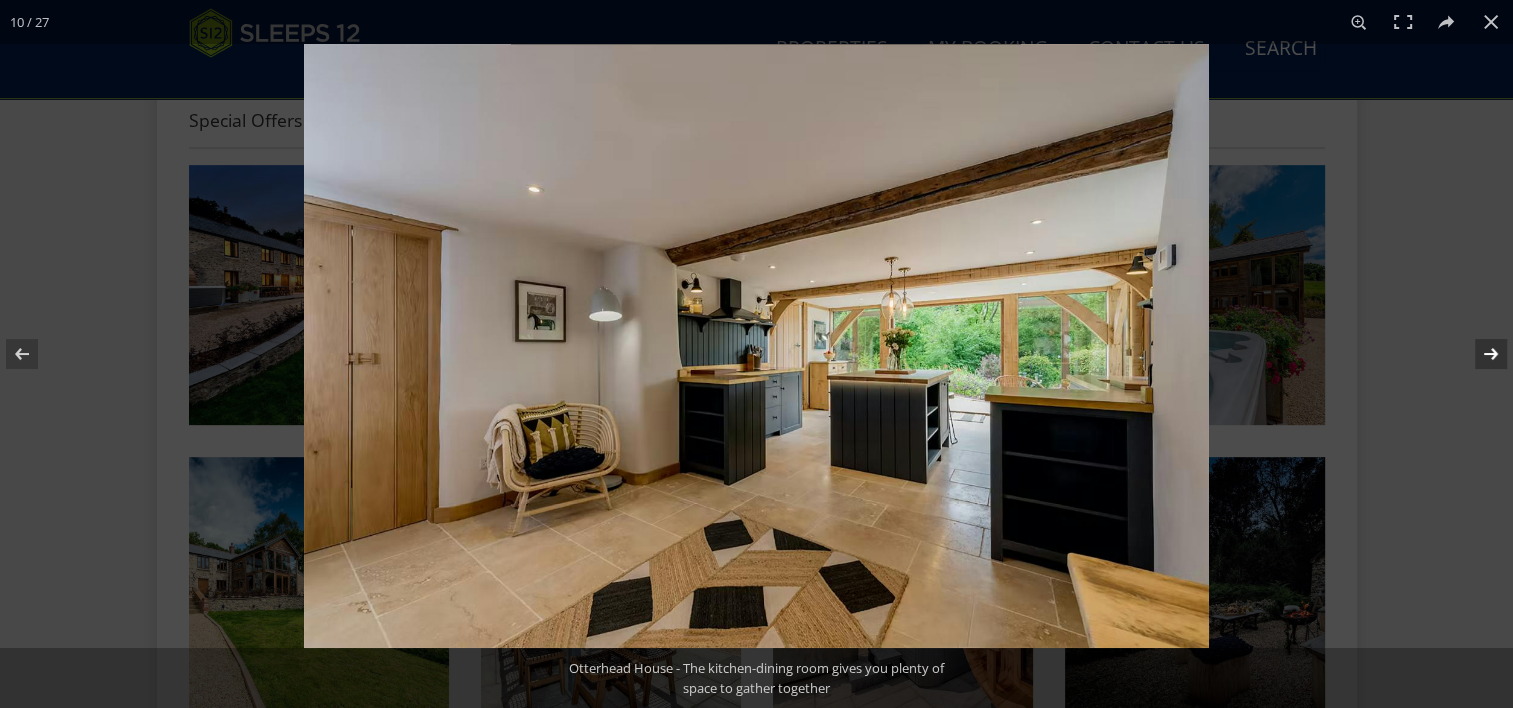 click at bounding box center [1478, 354] 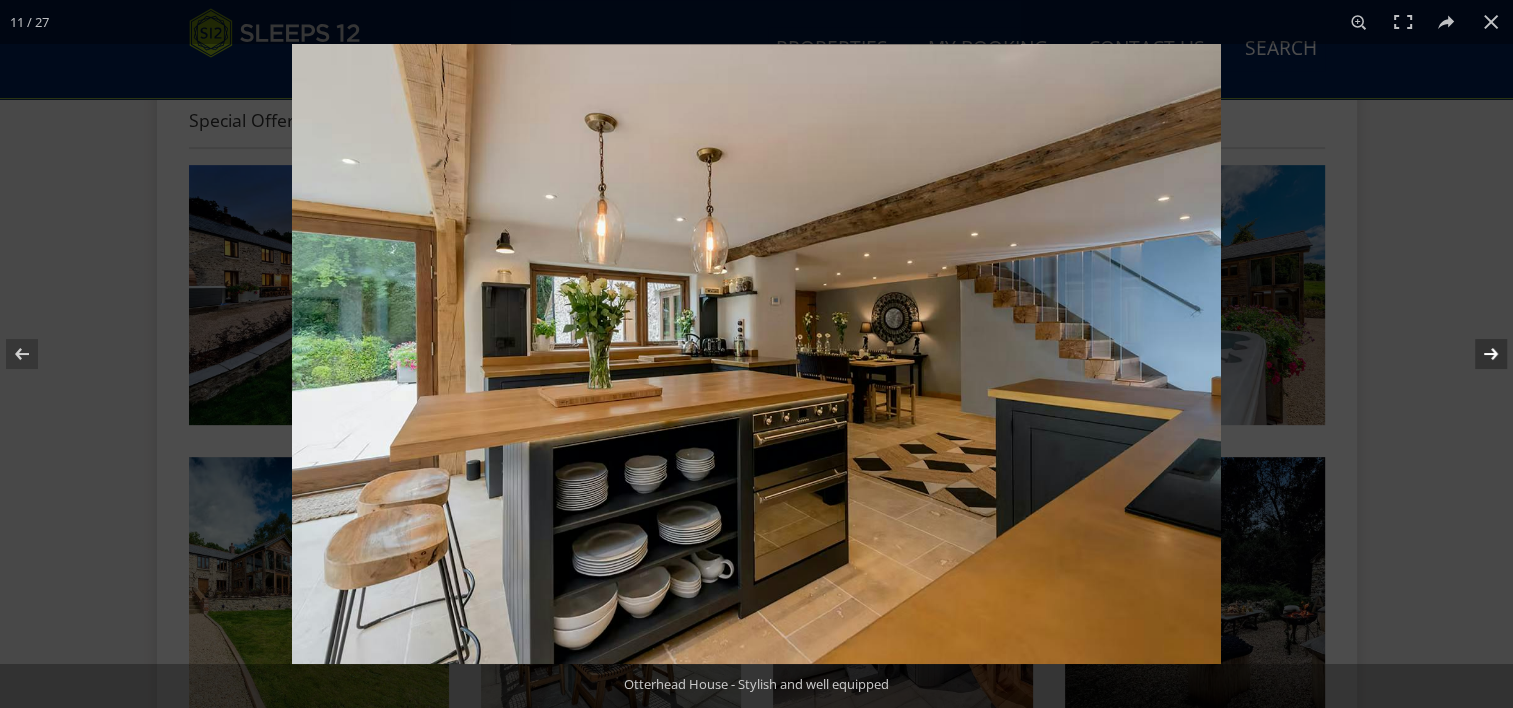 click at bounding box center (1478, 354) 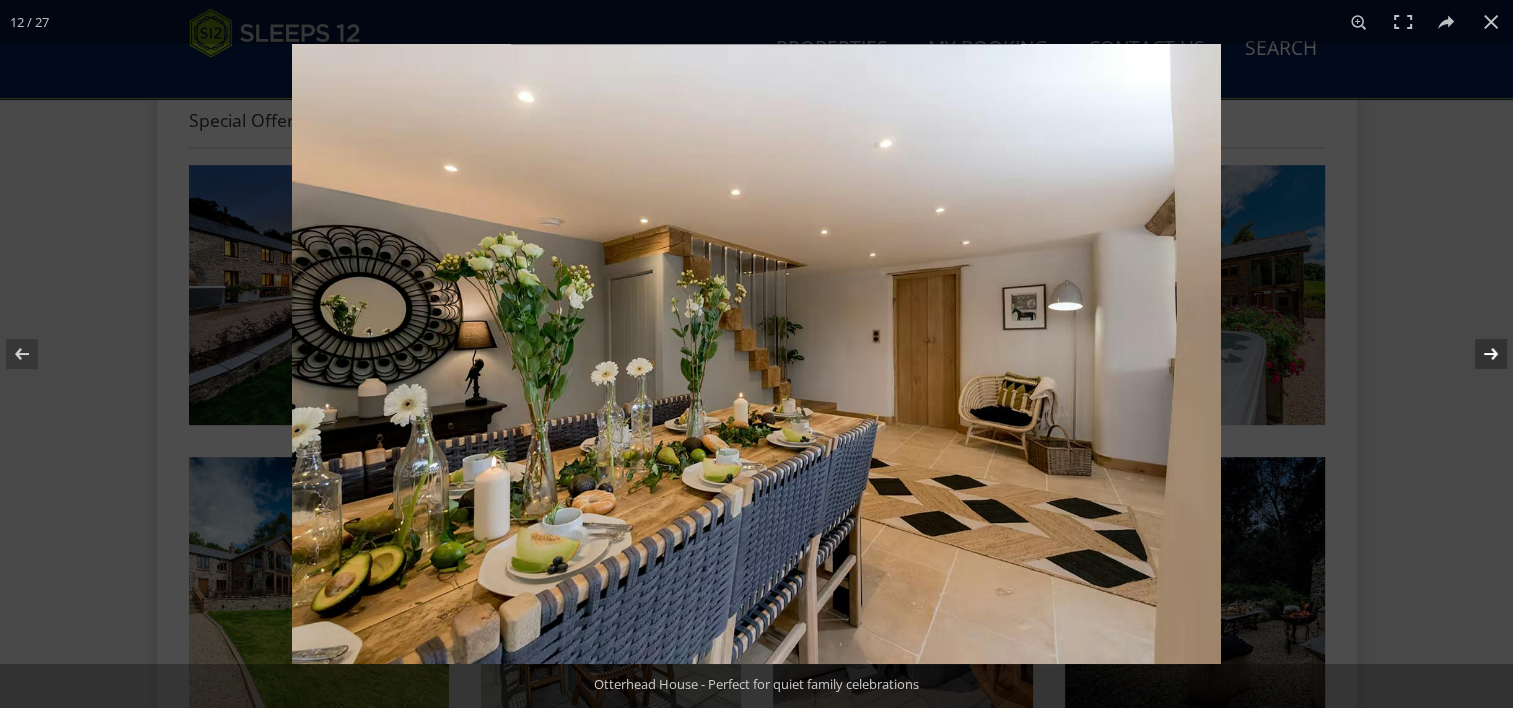 click at bounding box center [1478, 354] 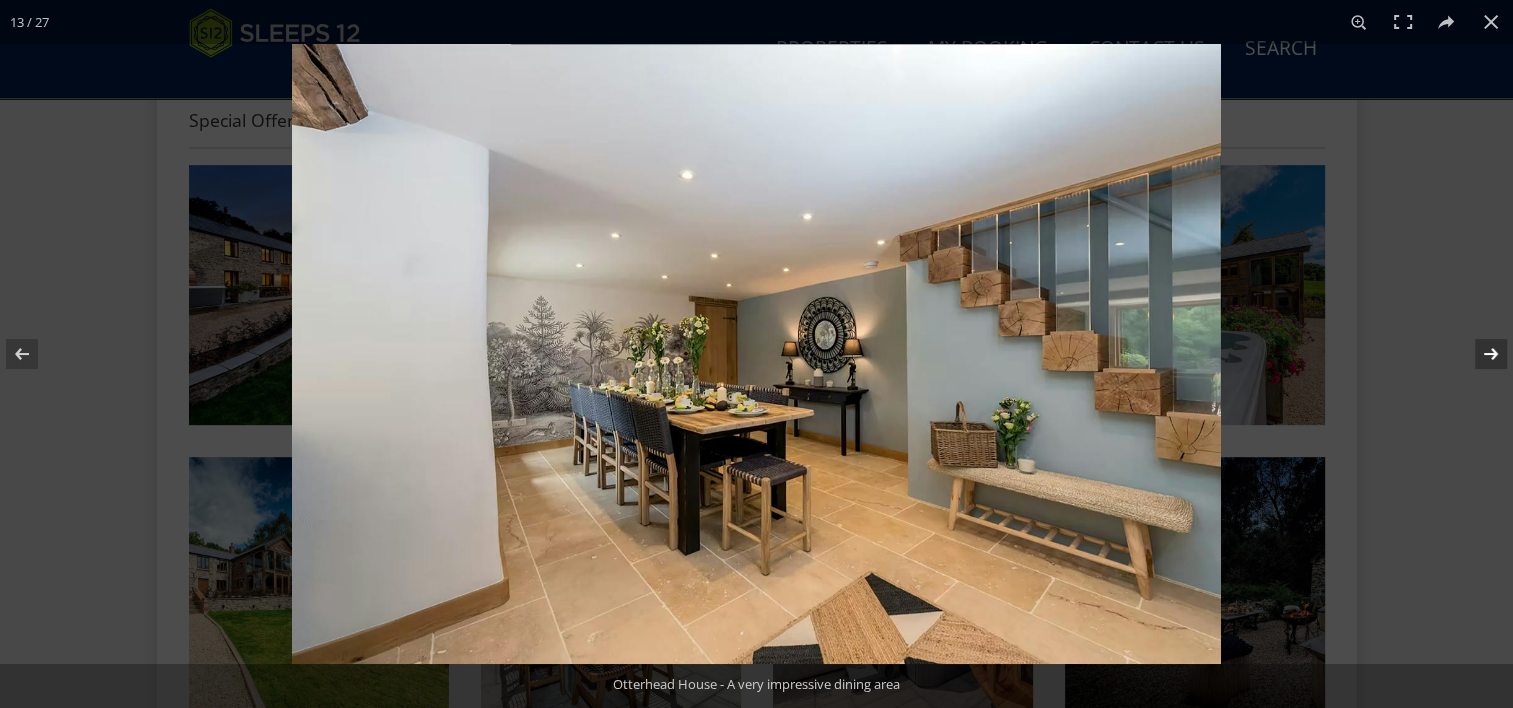 click at bounding box center [1478, 354] 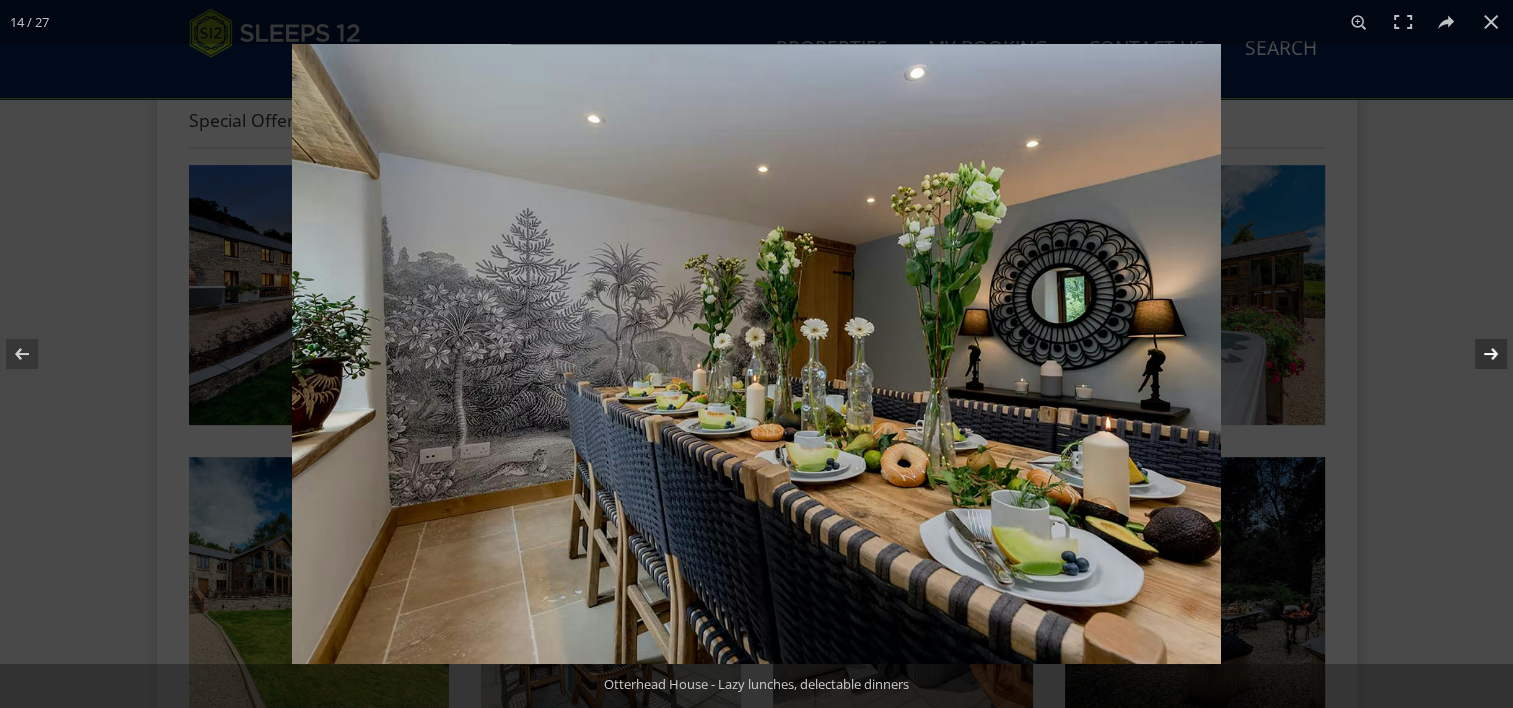 click at bounding box center [1478, 354] 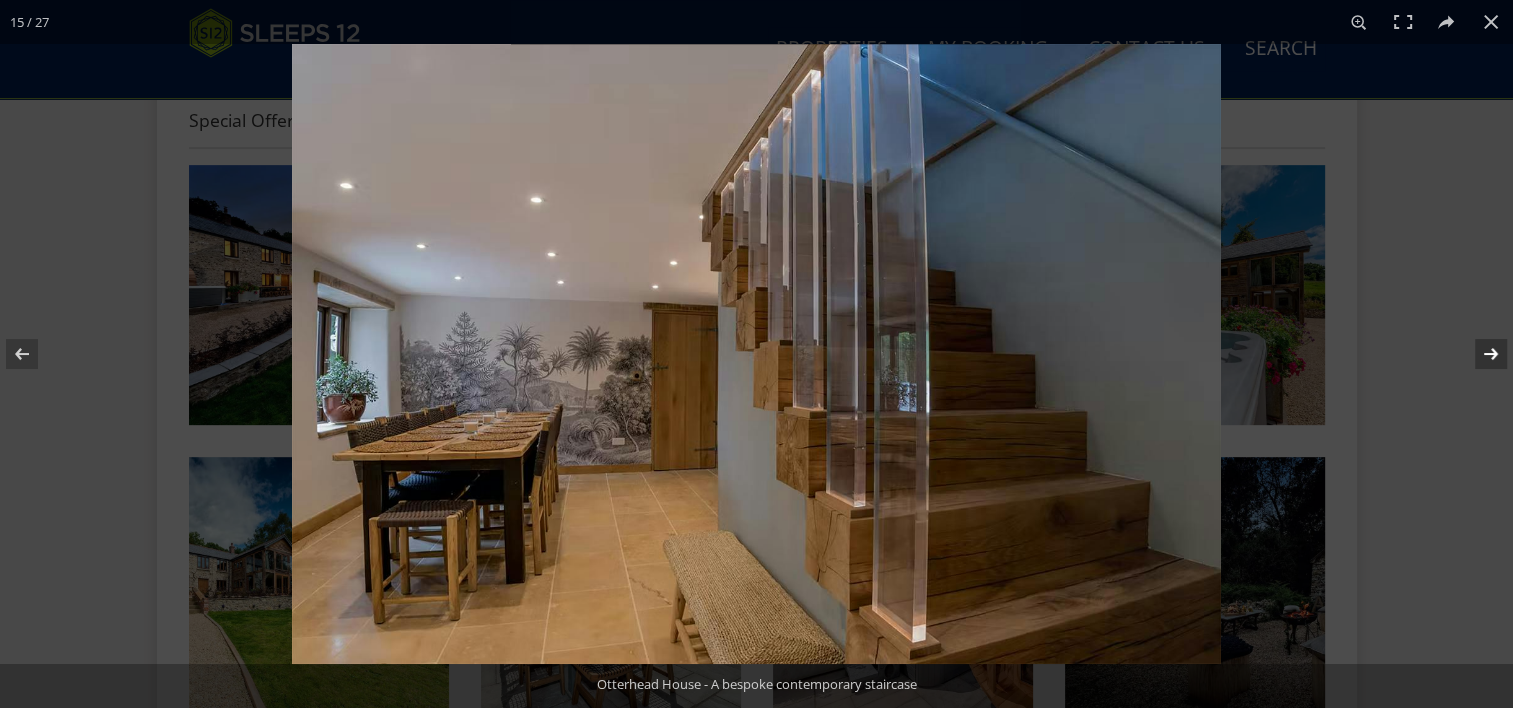 click at bounding box center [1478, 354] 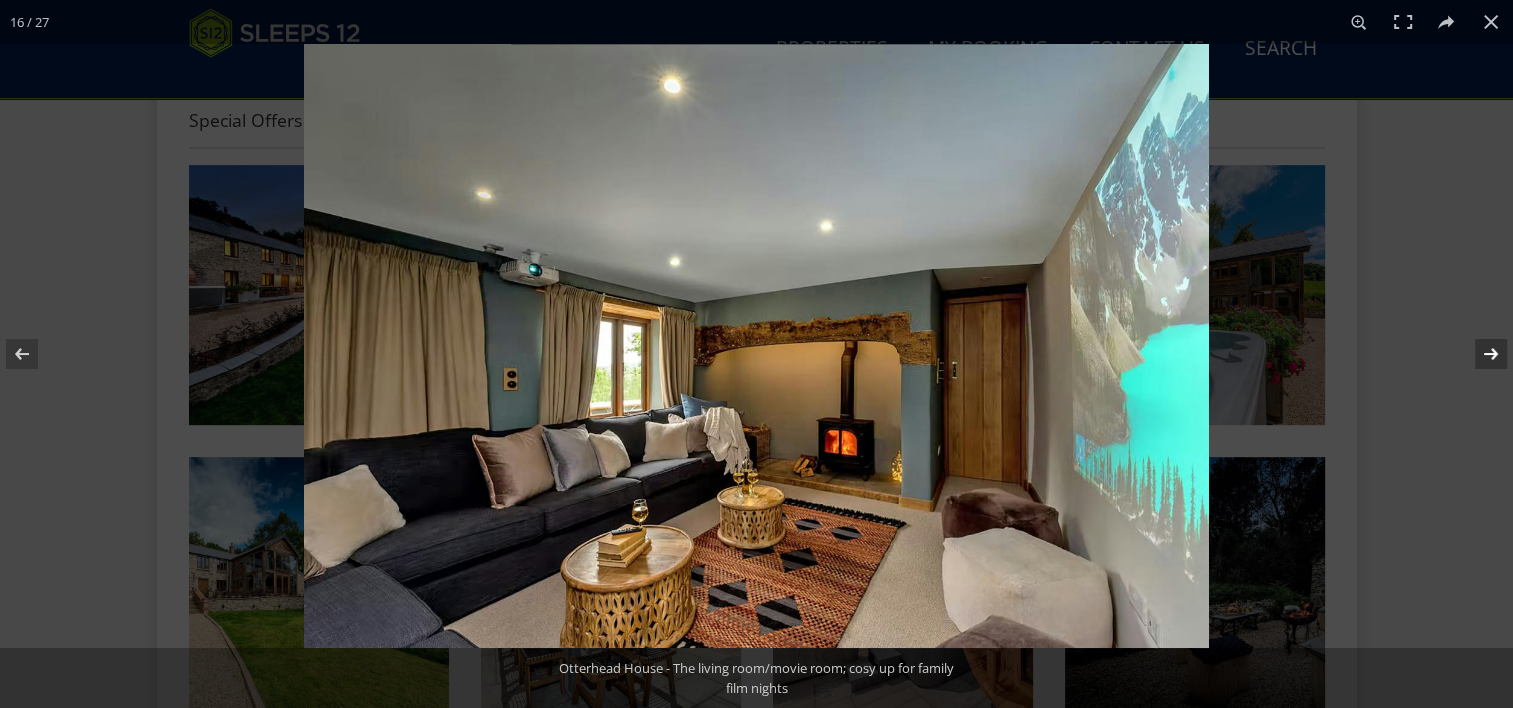 click at bounding box center [1478, 354] 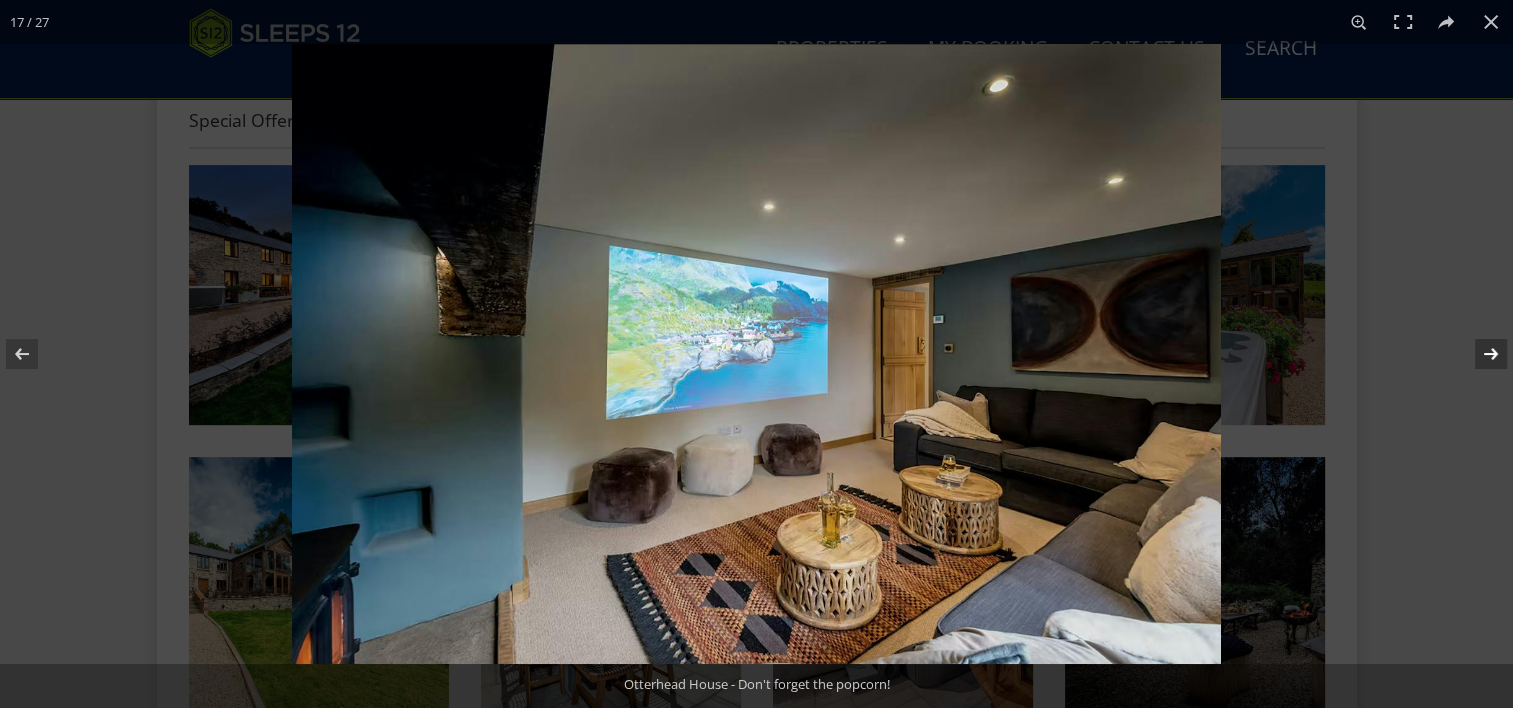 click at bounding box center (1478, 354) 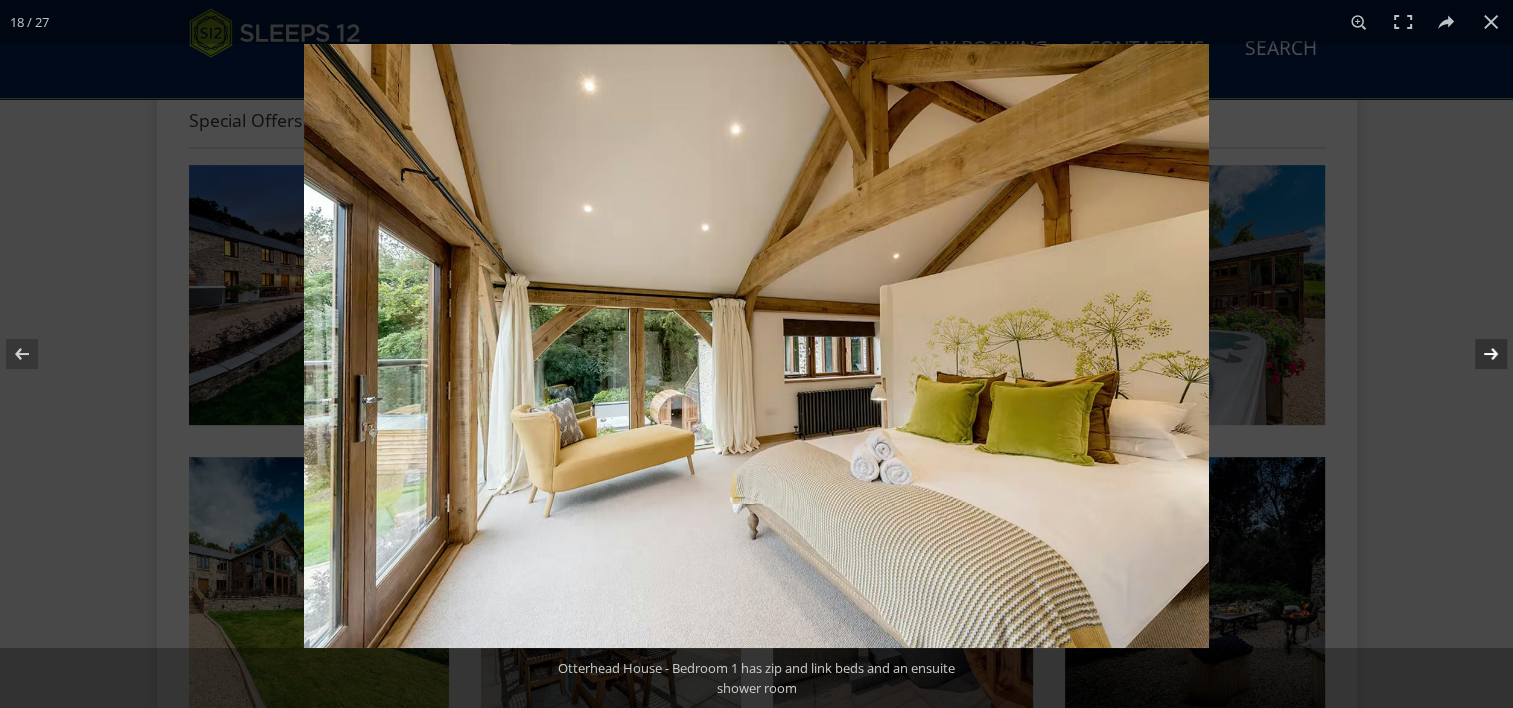 click at bounding box center [1478, 354] 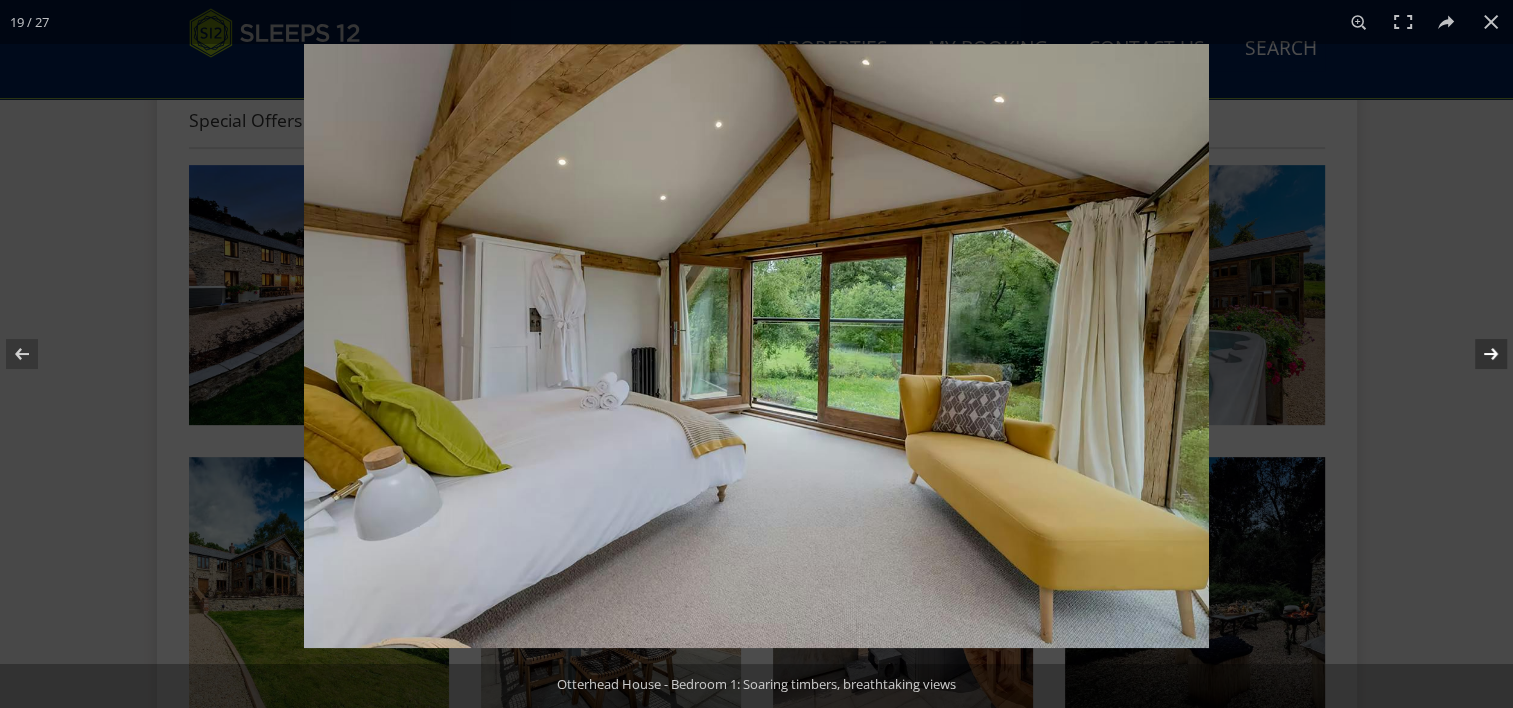 click at bounding box center [1478, 354] 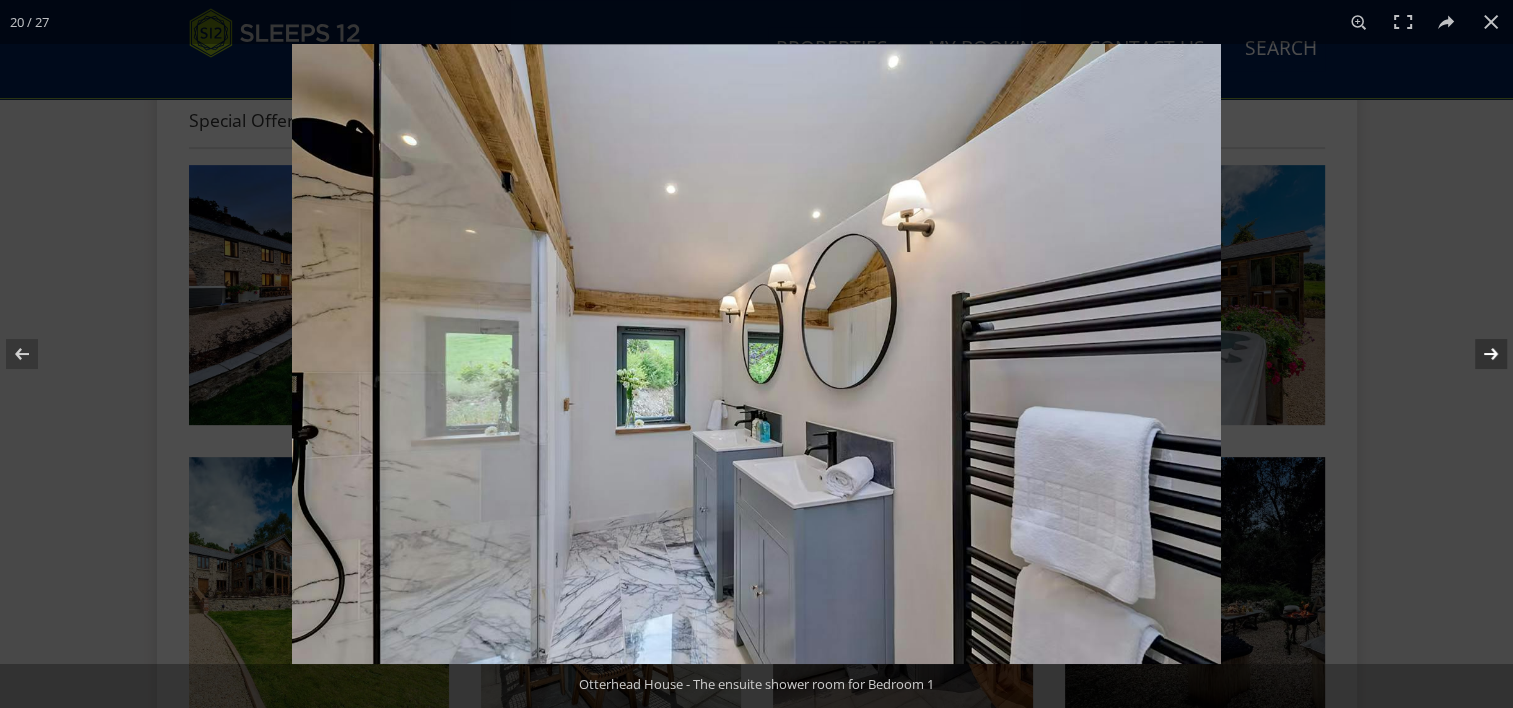 click at bounding box center (1478, 354) 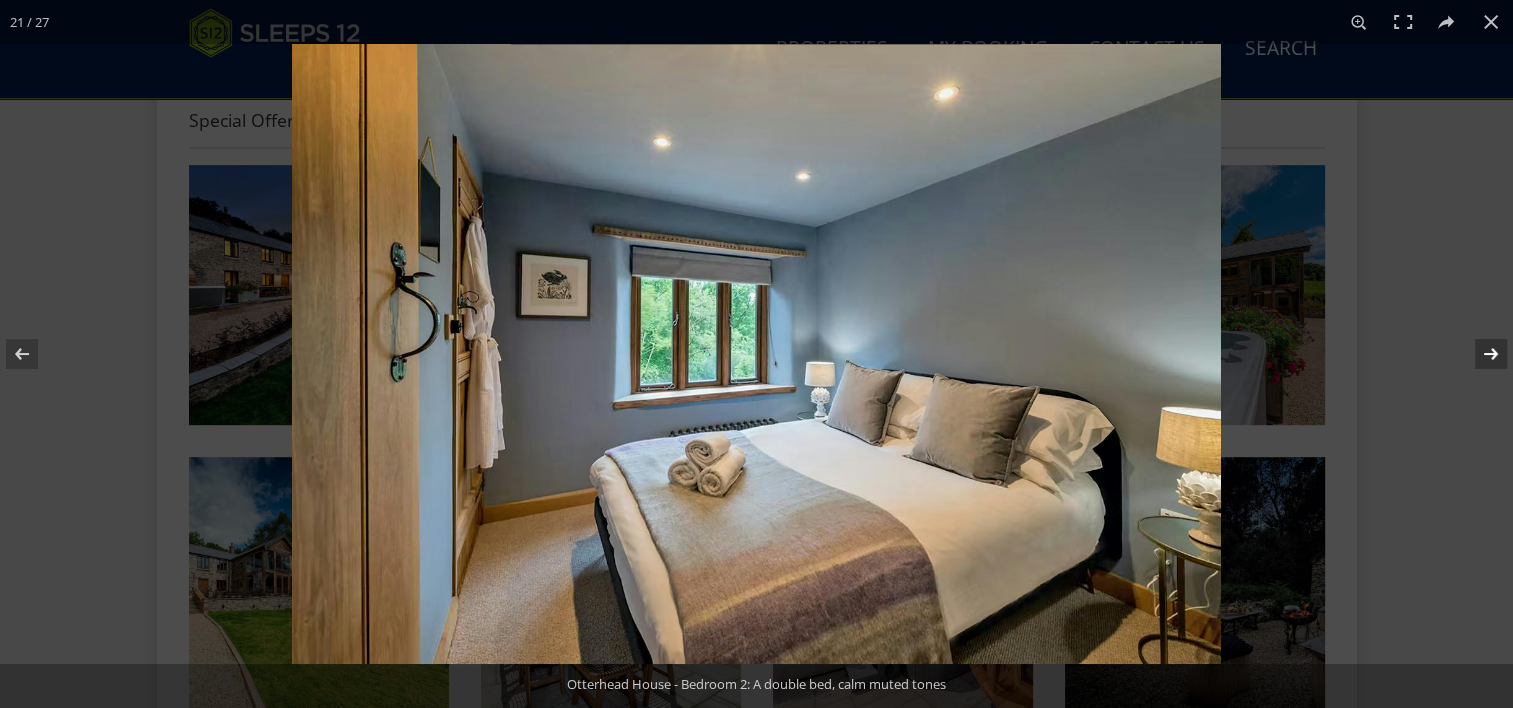 click at bounding box center [1478, 354] 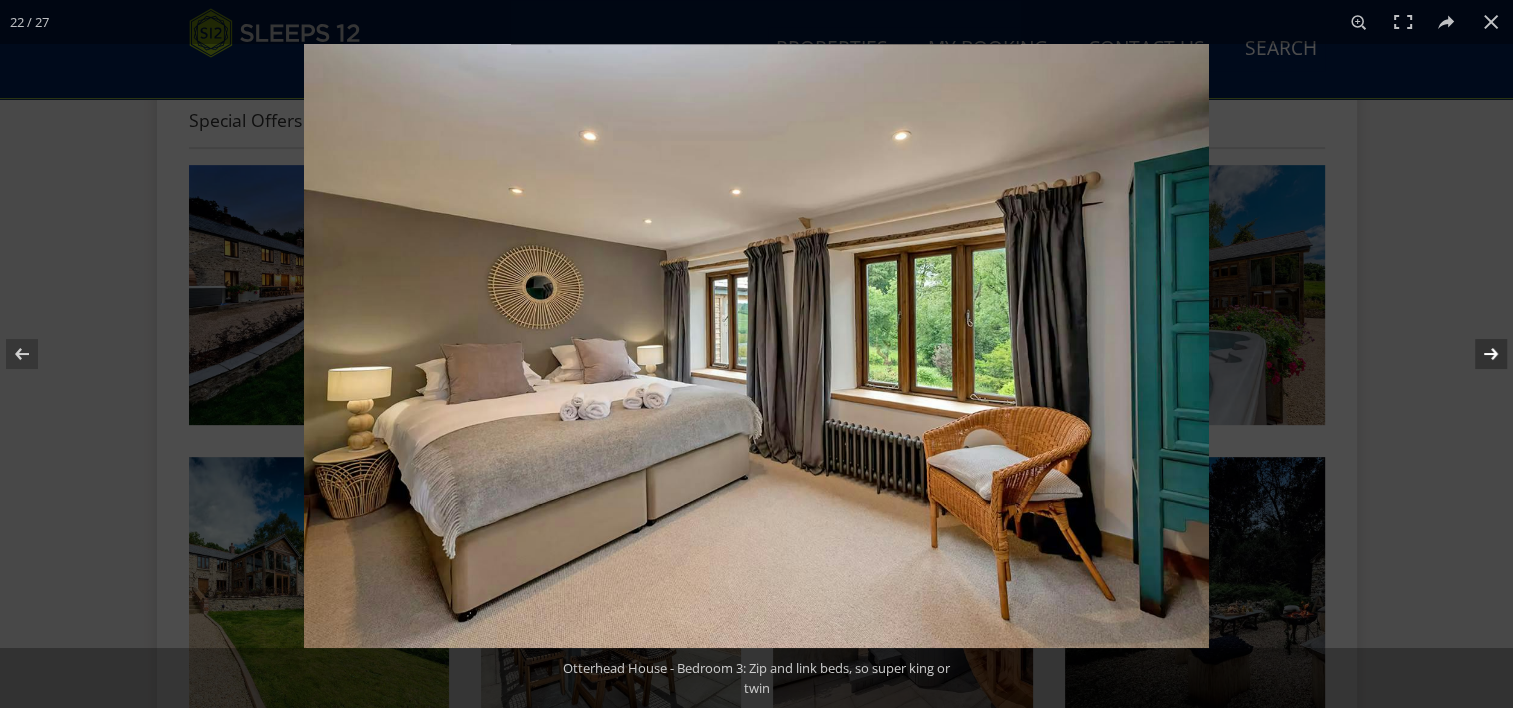 click at bounding box center (1478, 354) 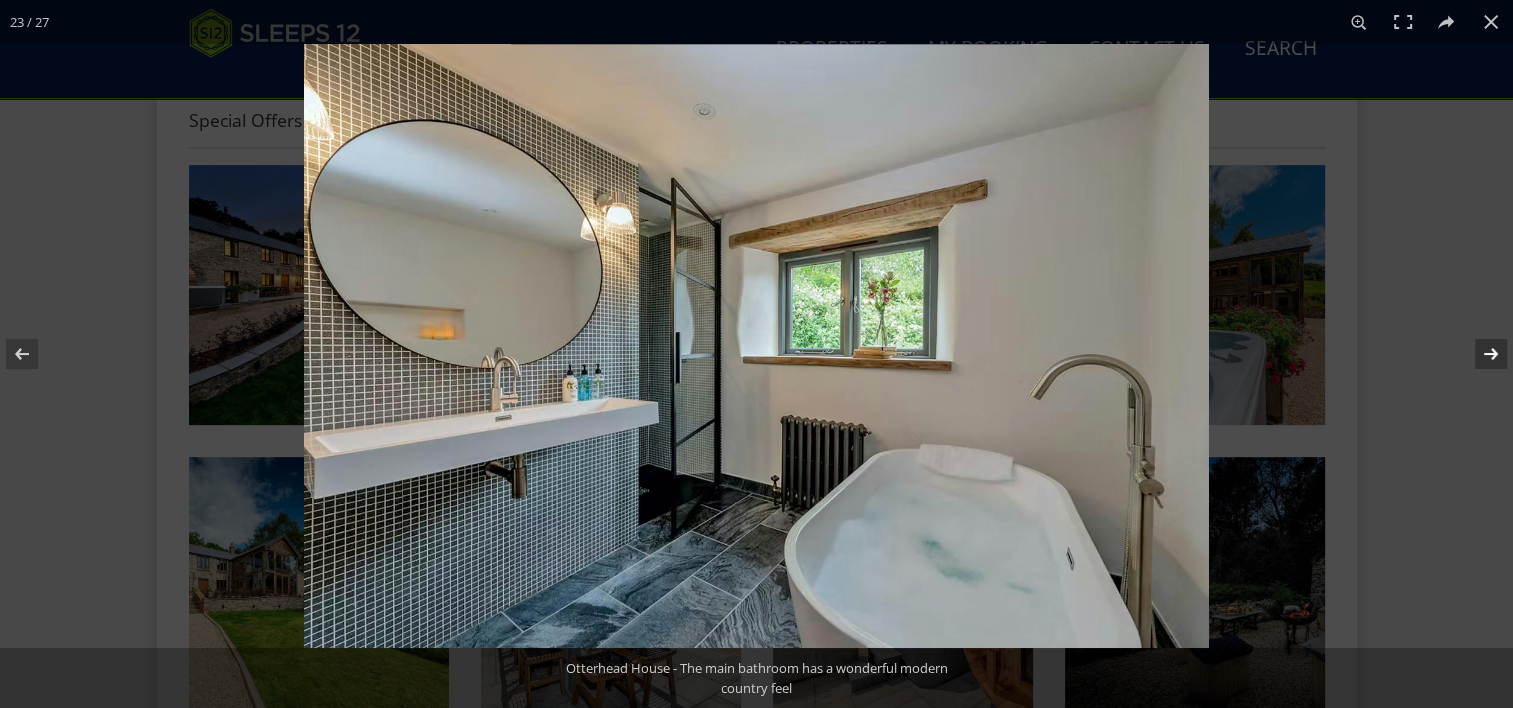 click at bounding box center (1478, 354) 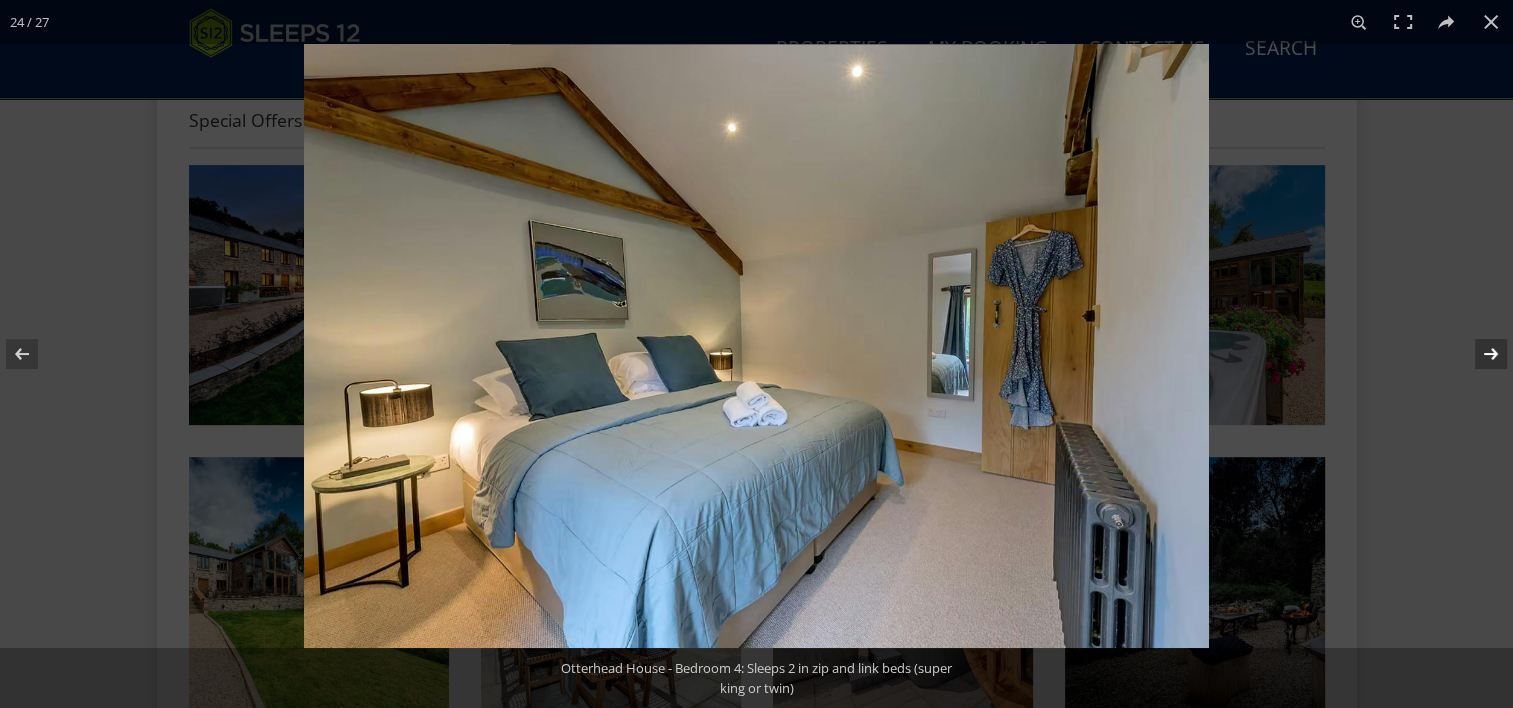 click at bounding box center (1478, 354) 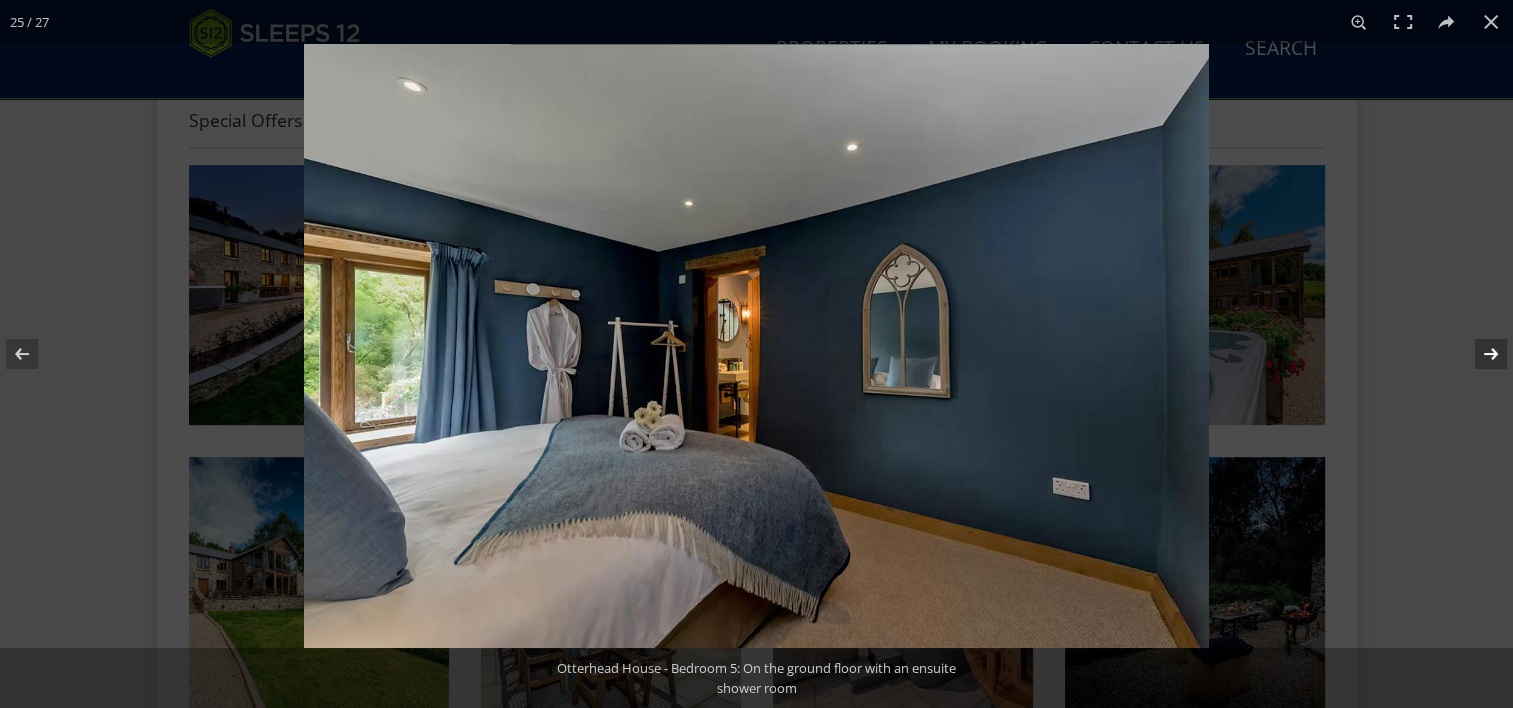 click at bounding box center [1478, 354] 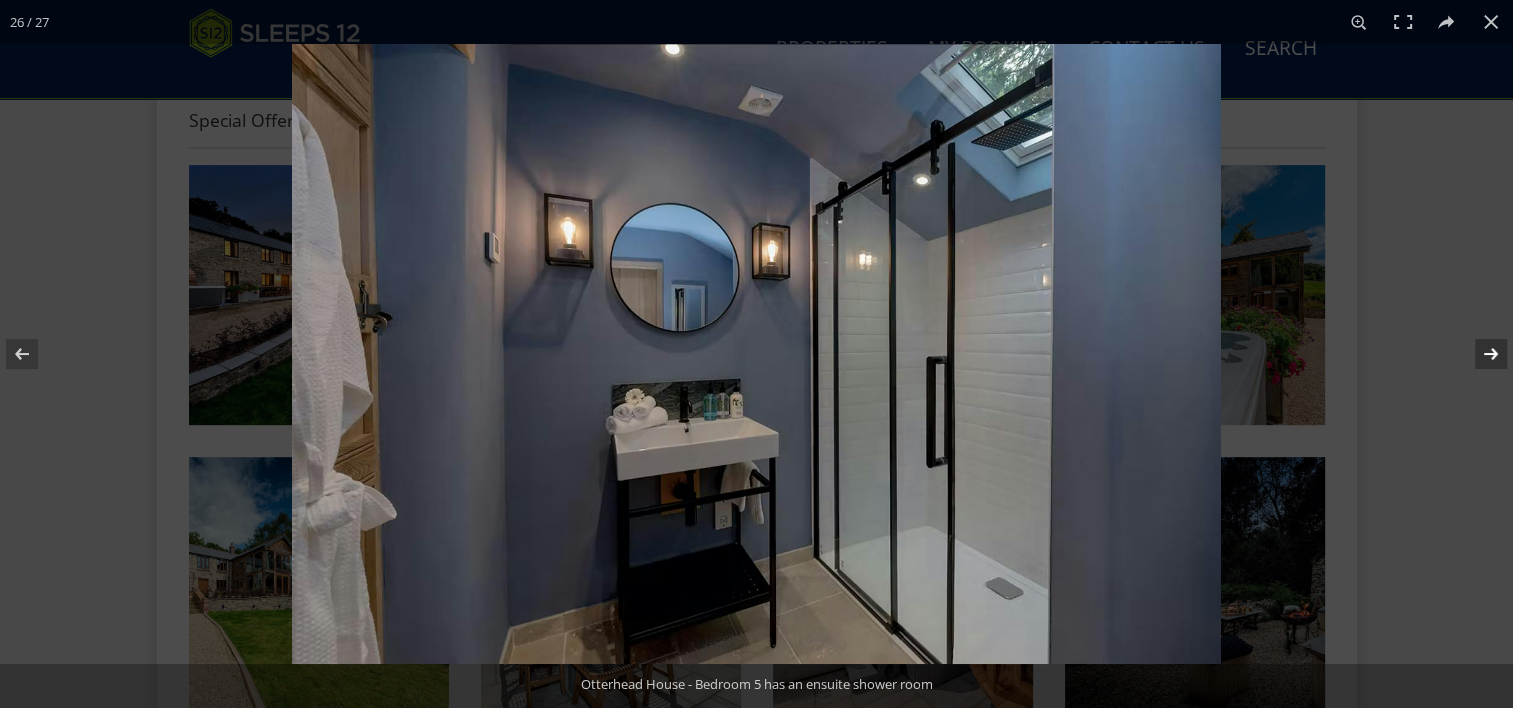 click at bounding box center [1478, 354] 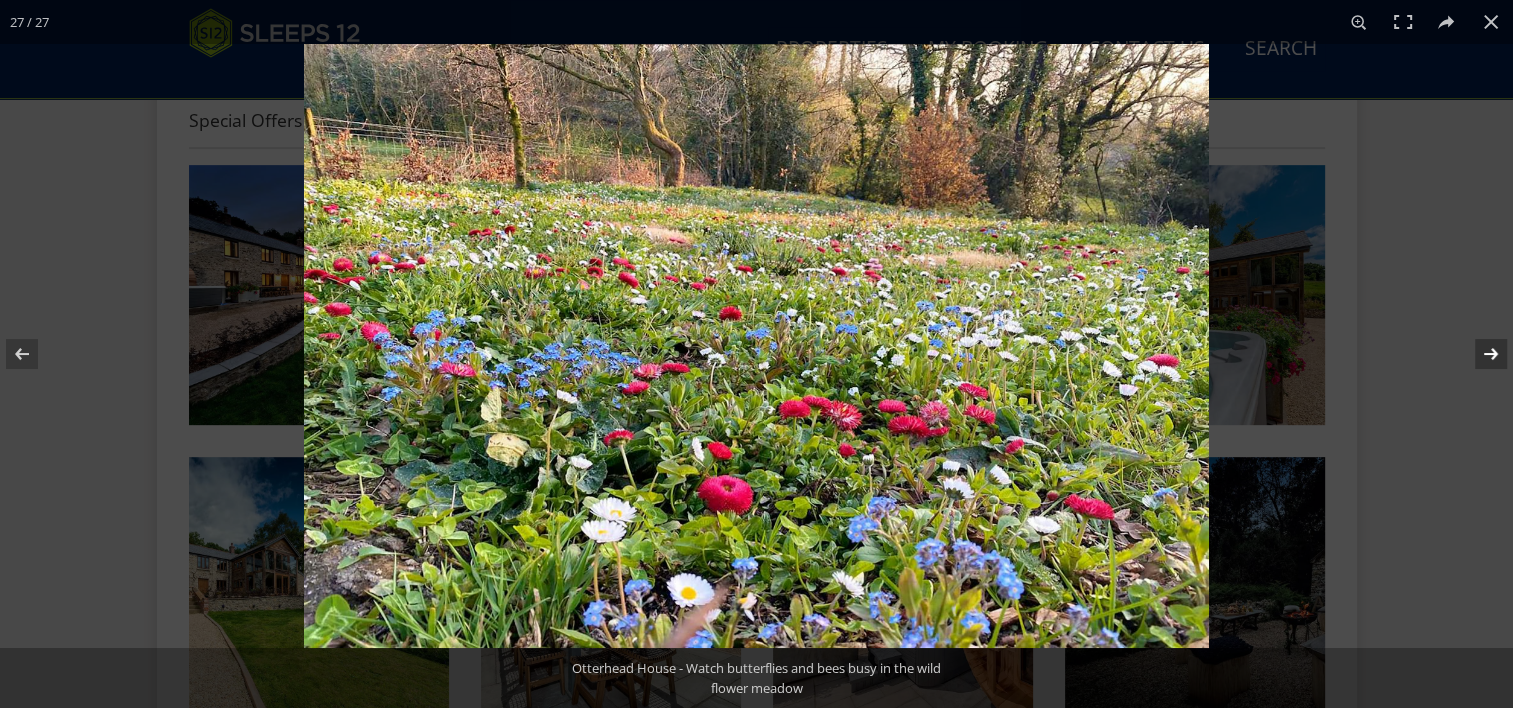 click at bounding box center (1478, 354) 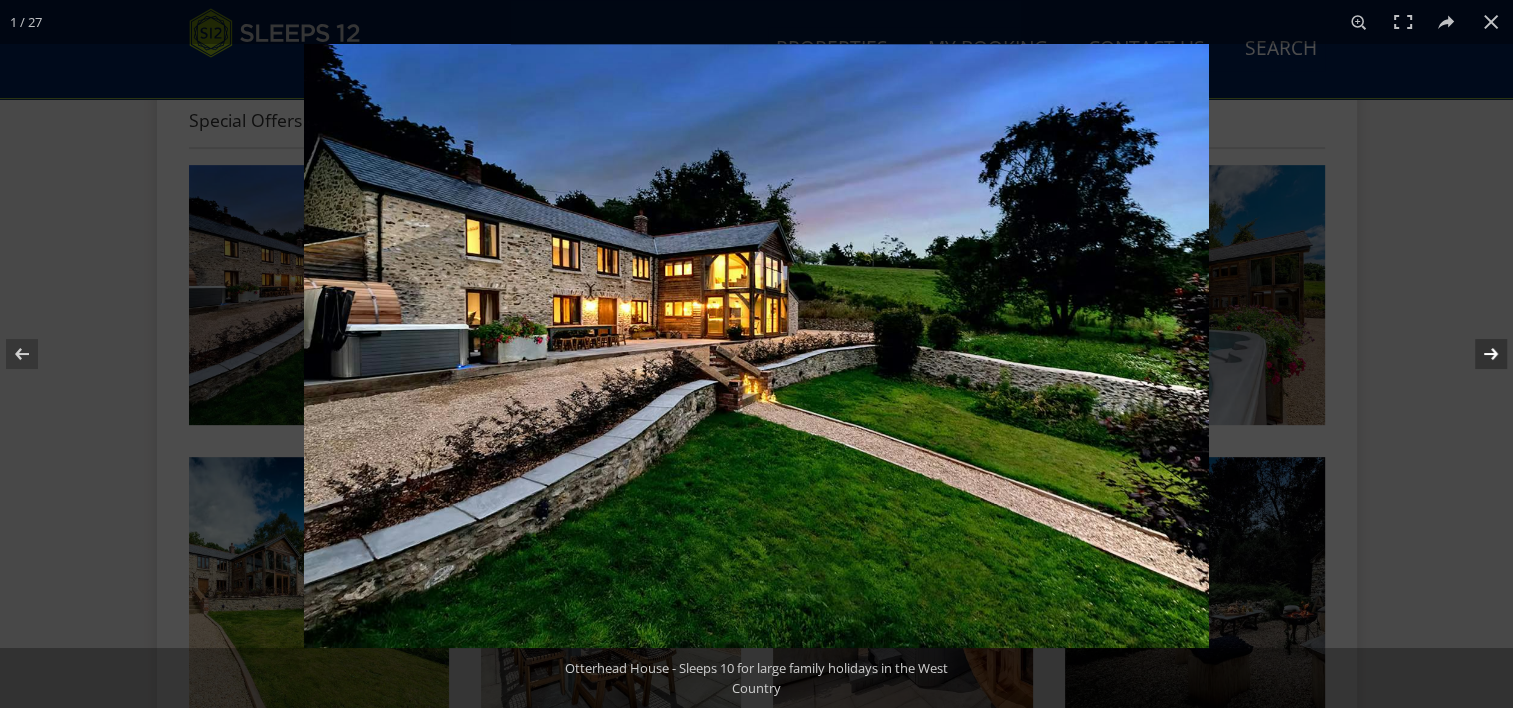 click at bounding box center (1478, 354) 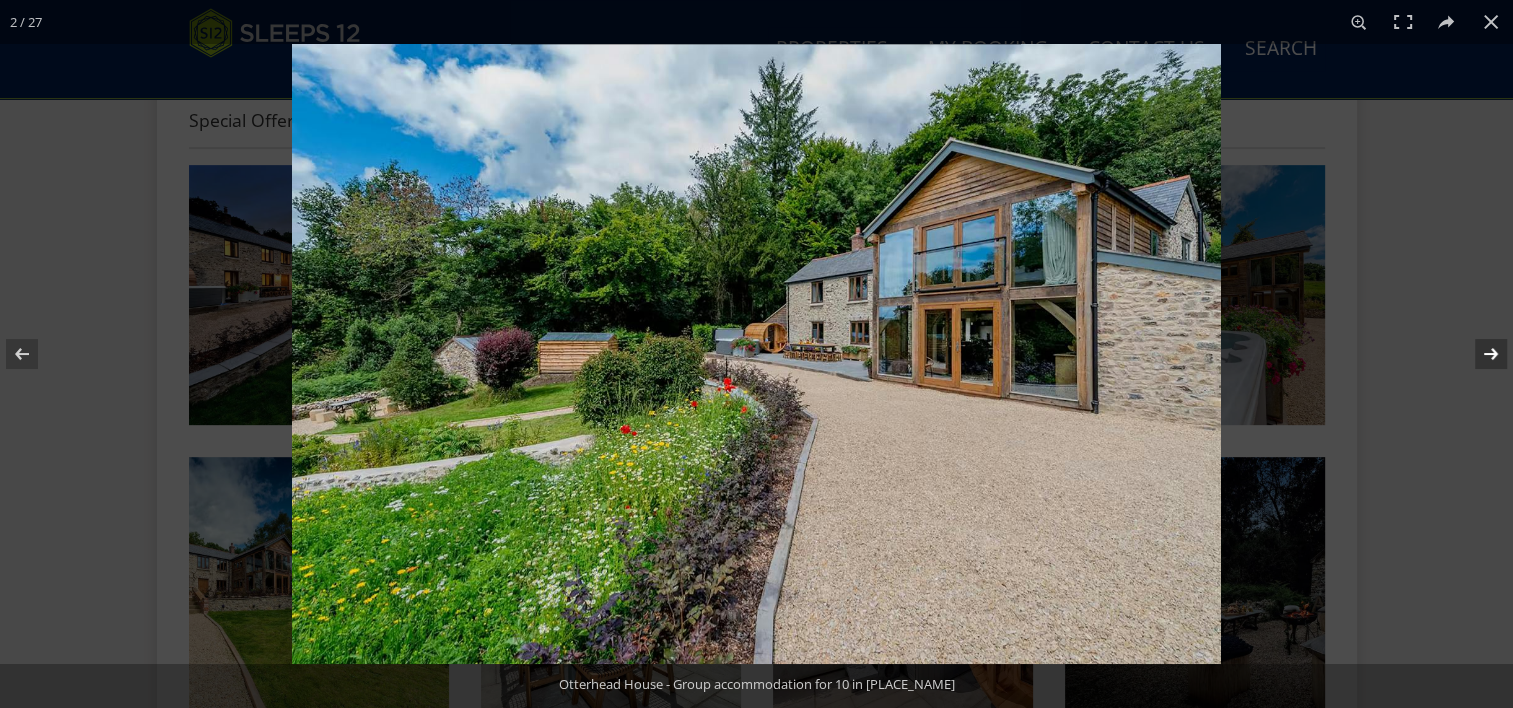 click at bounding box center (1478, 354) 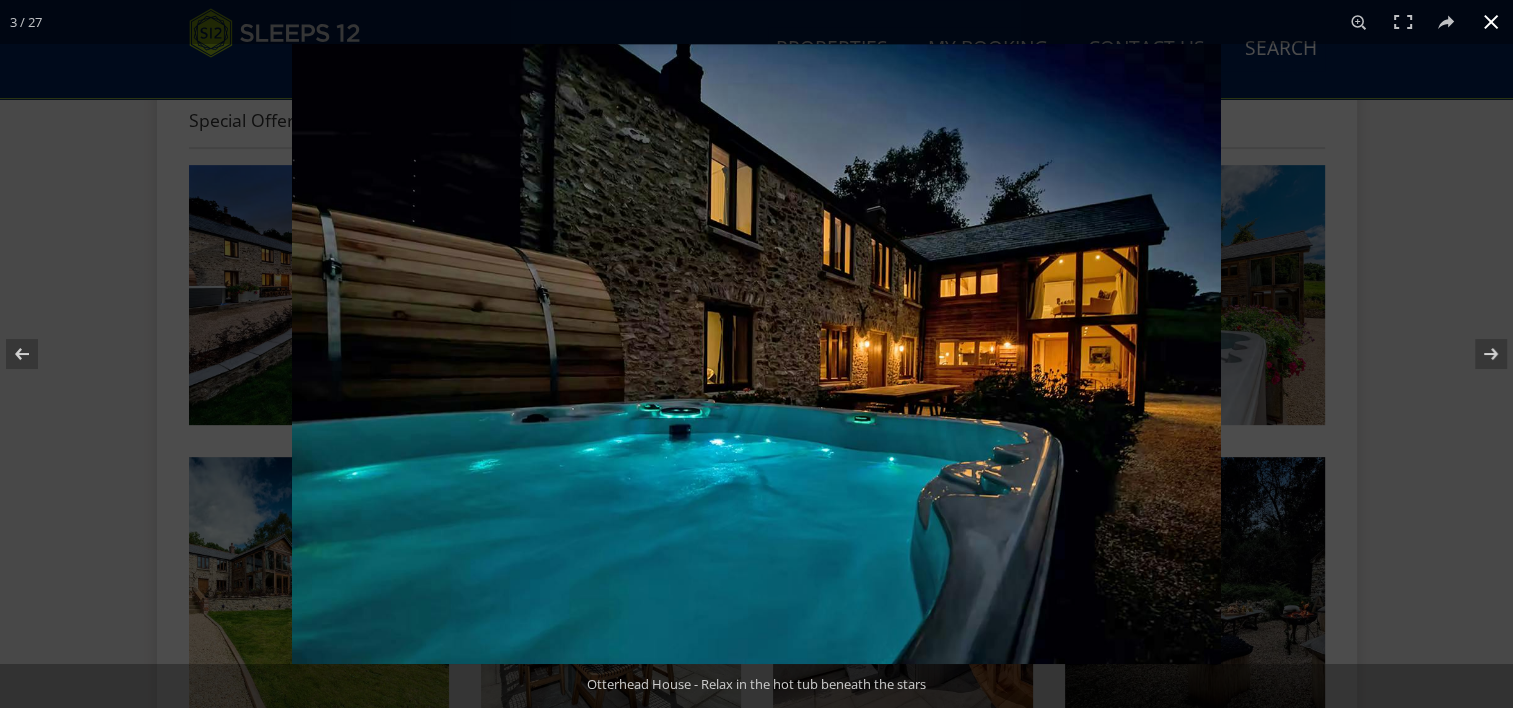 click at bounding box center [1491, 22] 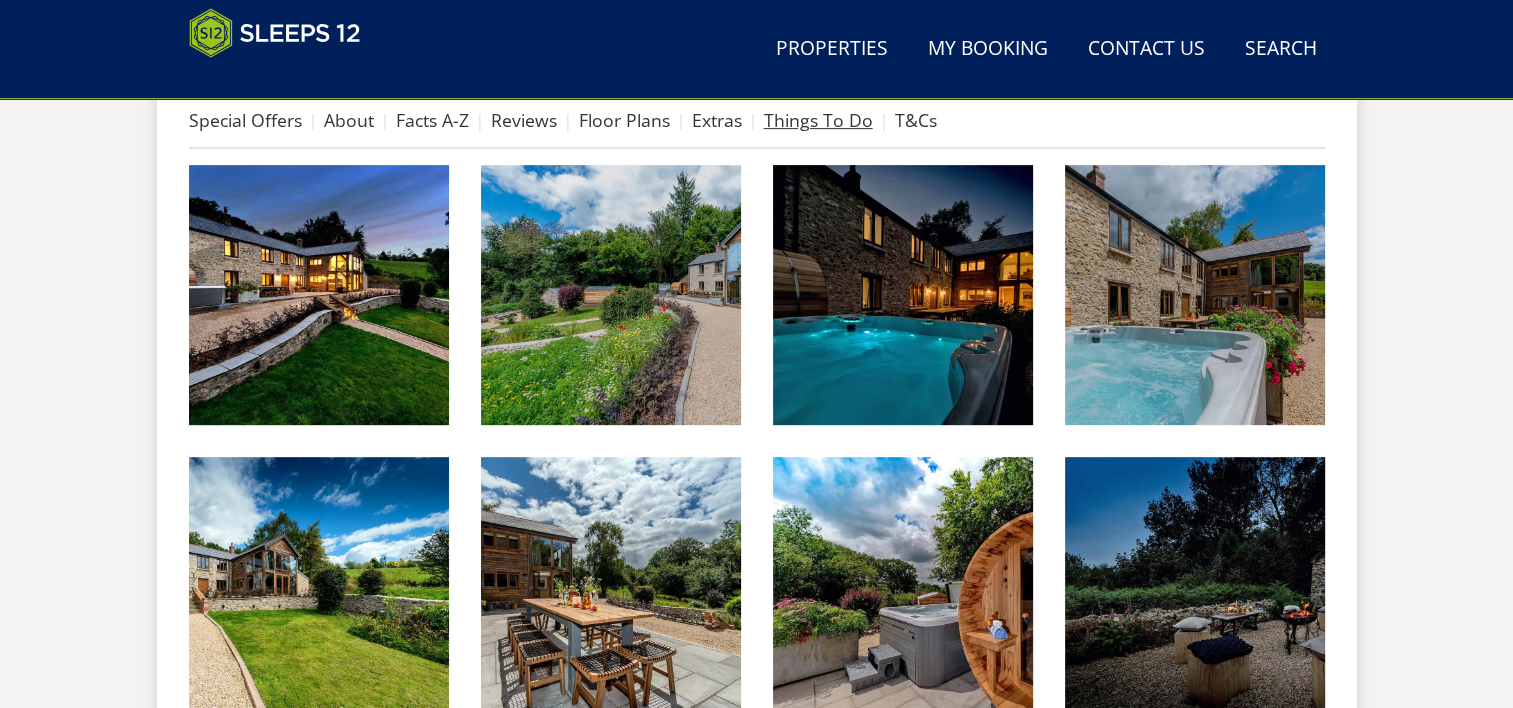 click on "Things To Do" at bounding box center [818, 120] 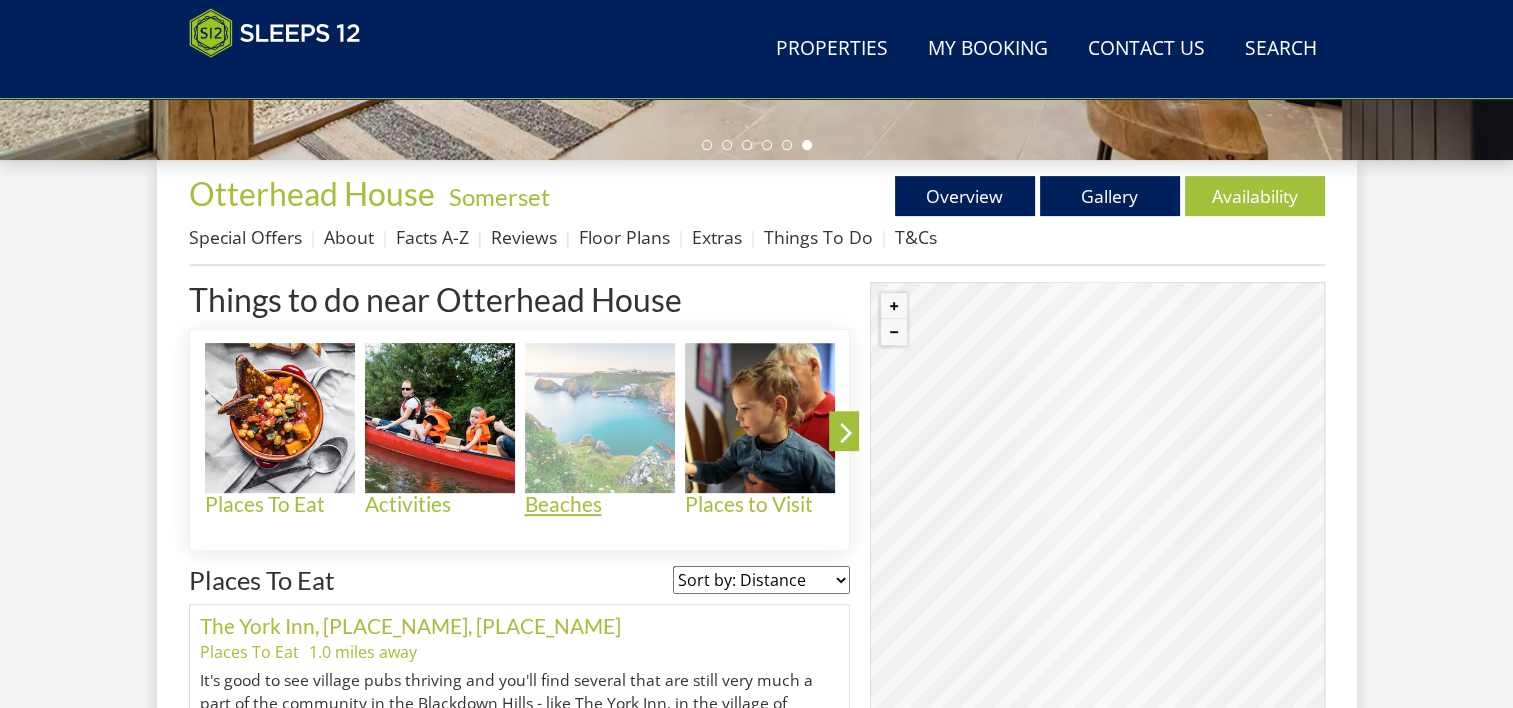 scroll, scrollTop: 718, scrollLeft: 0, axis: vertical 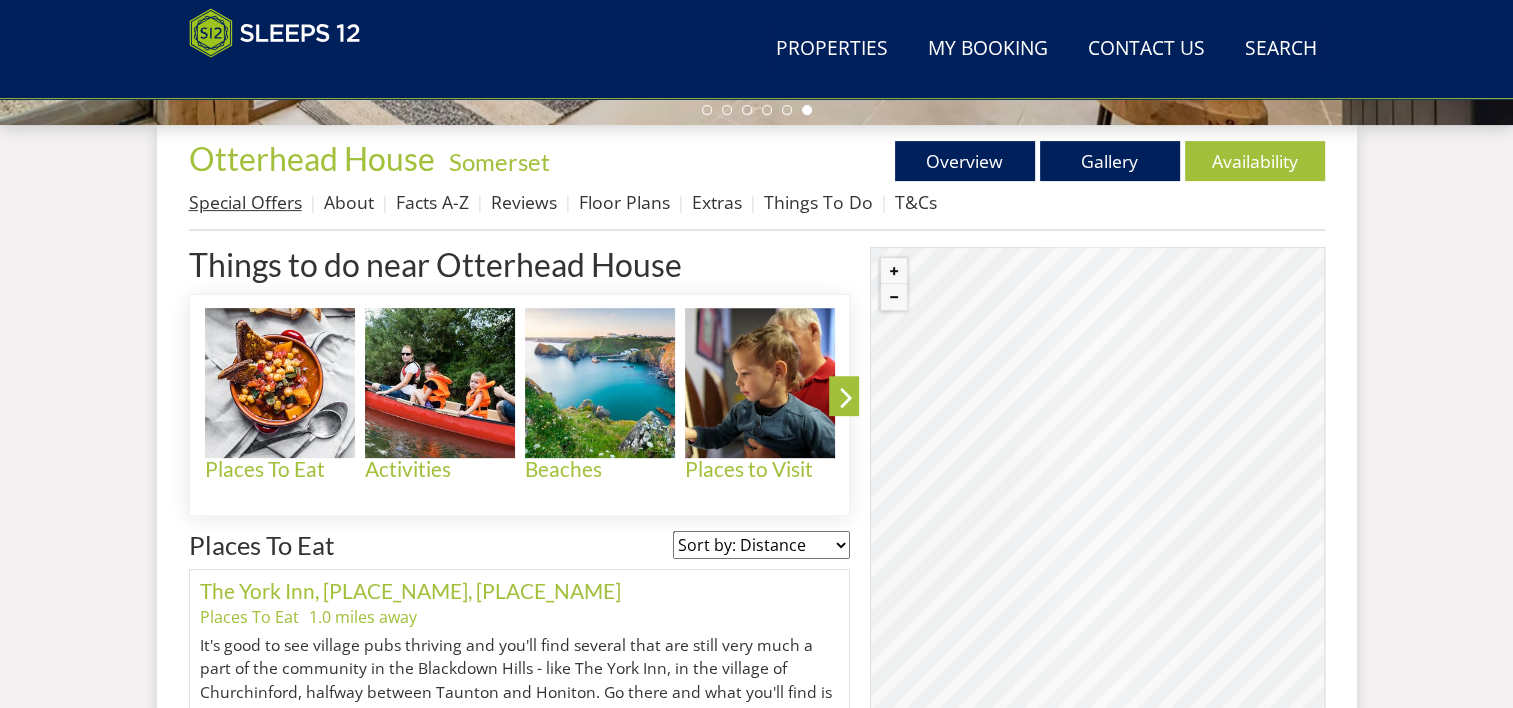 click on "Special Offers" at bounding box center (245, 202) 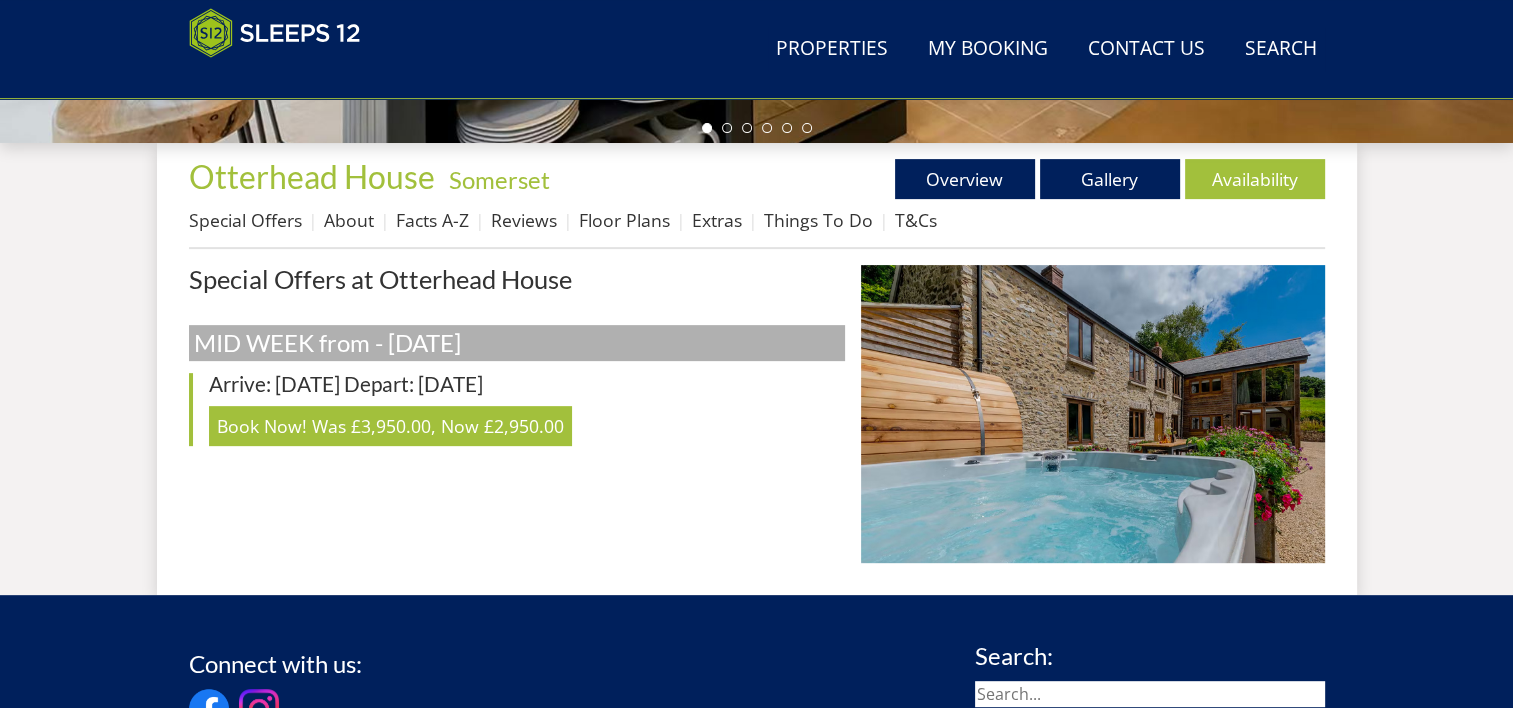 scroll, scrollTop: 600, scrollLeft: 0, axis: vertical 